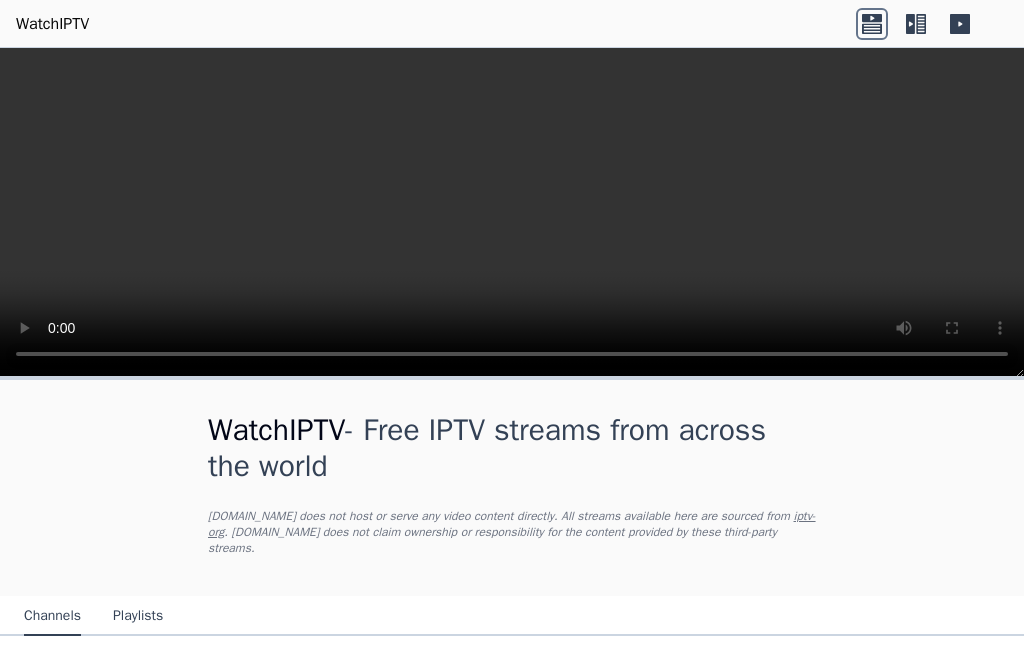 scroll, scrollTop: 0, scrollLeft: 0, axis: both 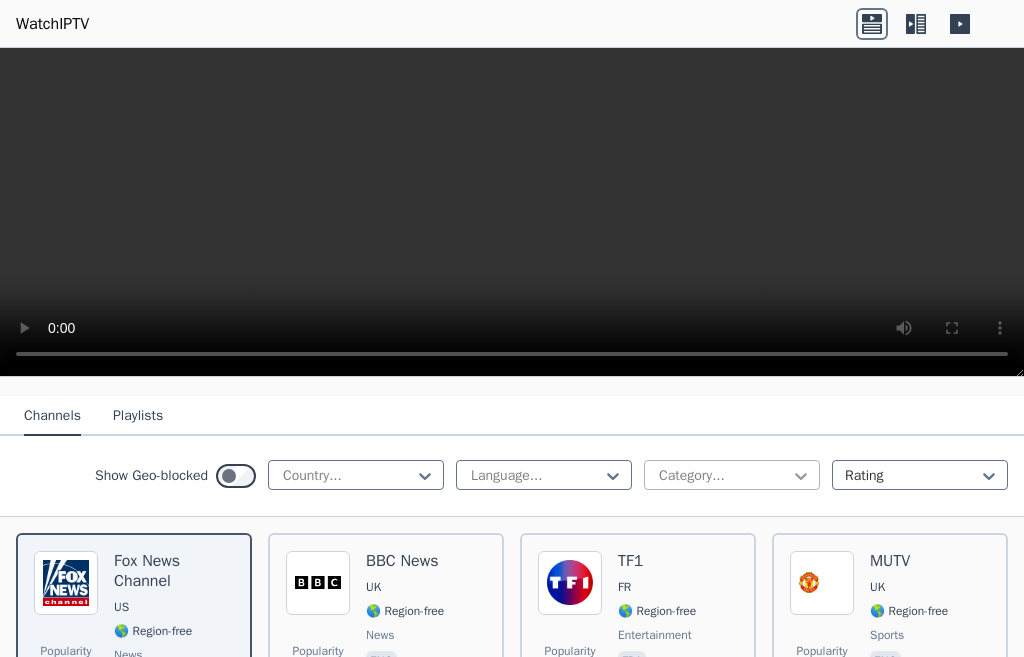 click 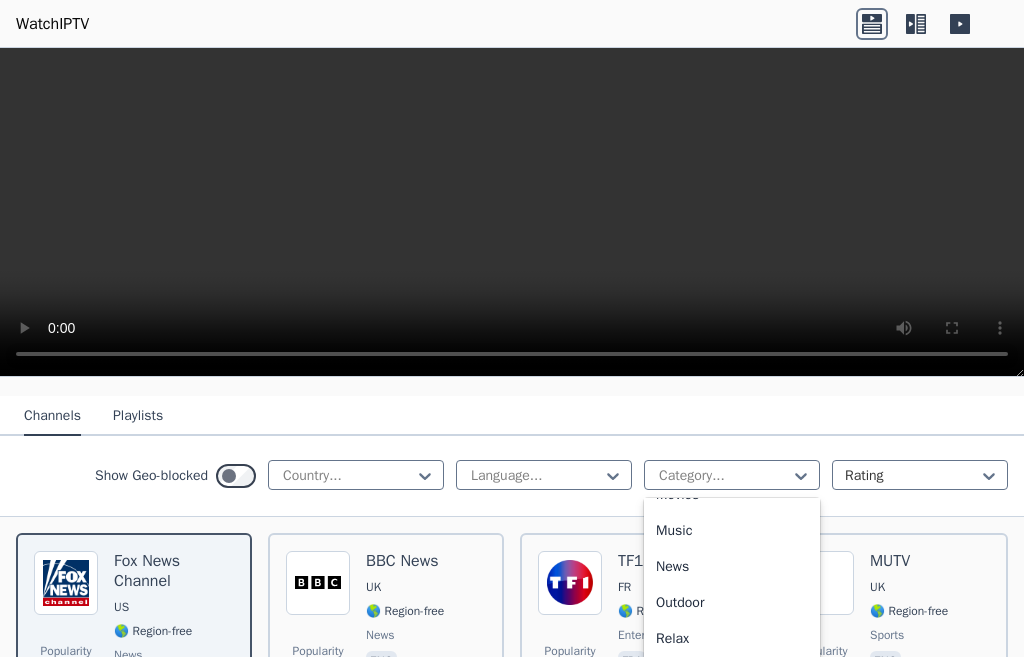 scroll, scrollTop: 600, scrollLeft: 0, axis: vertical 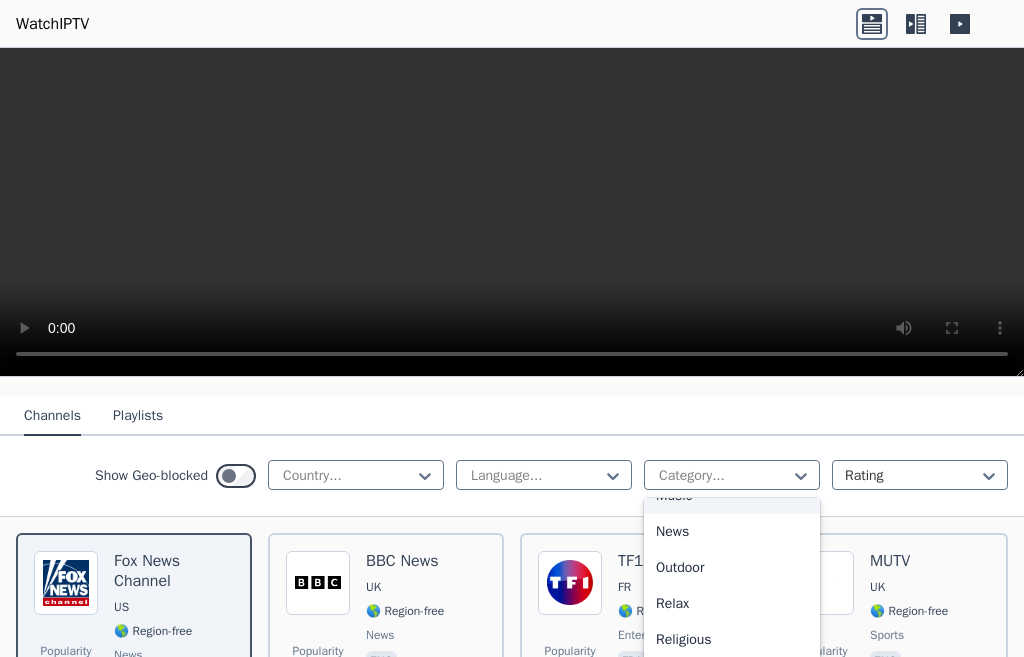 click on "Music" at bounding box center [732, 496] 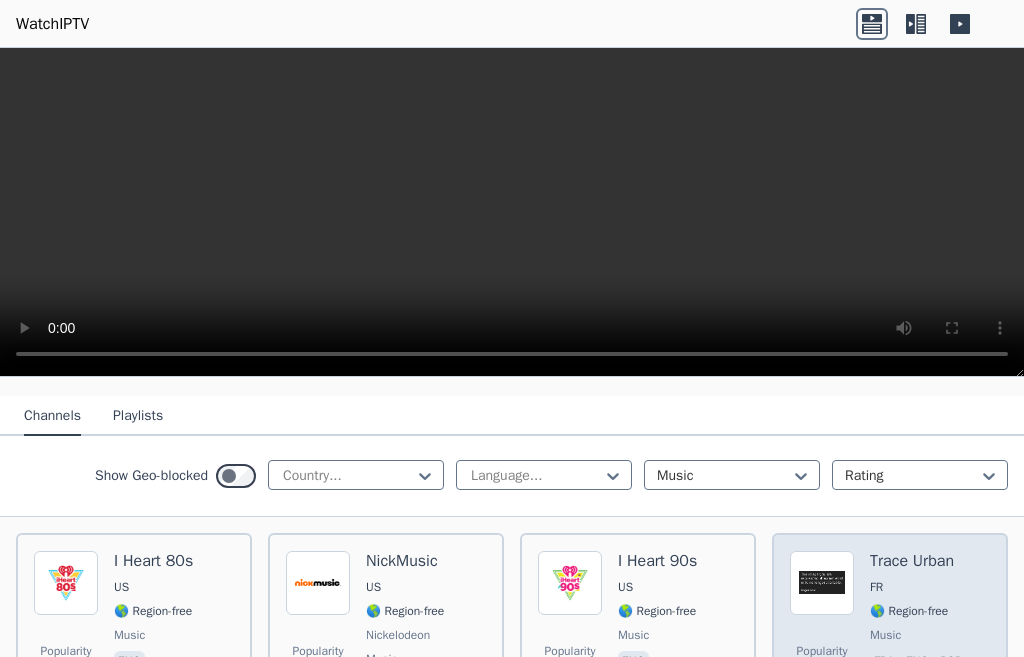 click on "🌎 Region-free" at bounding box center [909, 611] 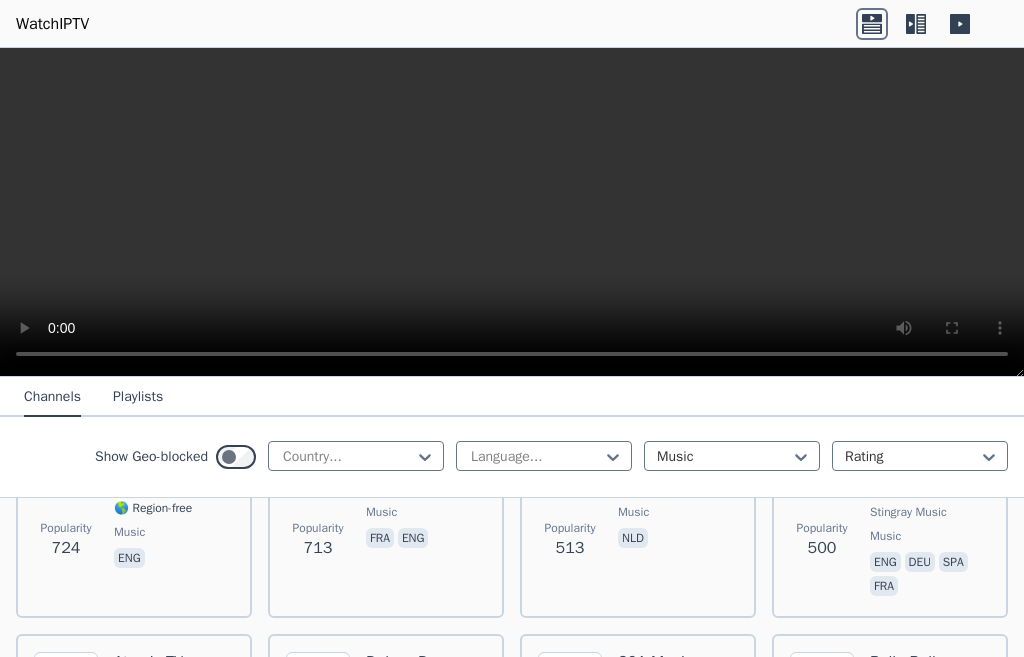 scroll, scrollTop: 639, scrollLeft: 0, axis: vertical 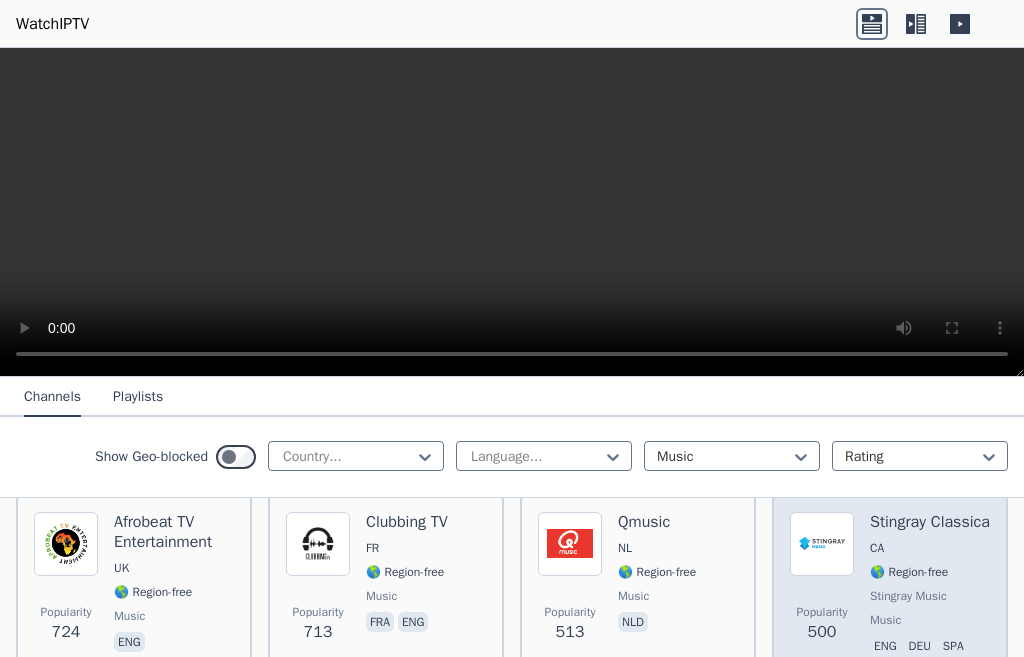 click on "Stingray Classica CA 🌎 Region-free Stingray Music music eng deu spa fra" at bounding box center [930, 598] 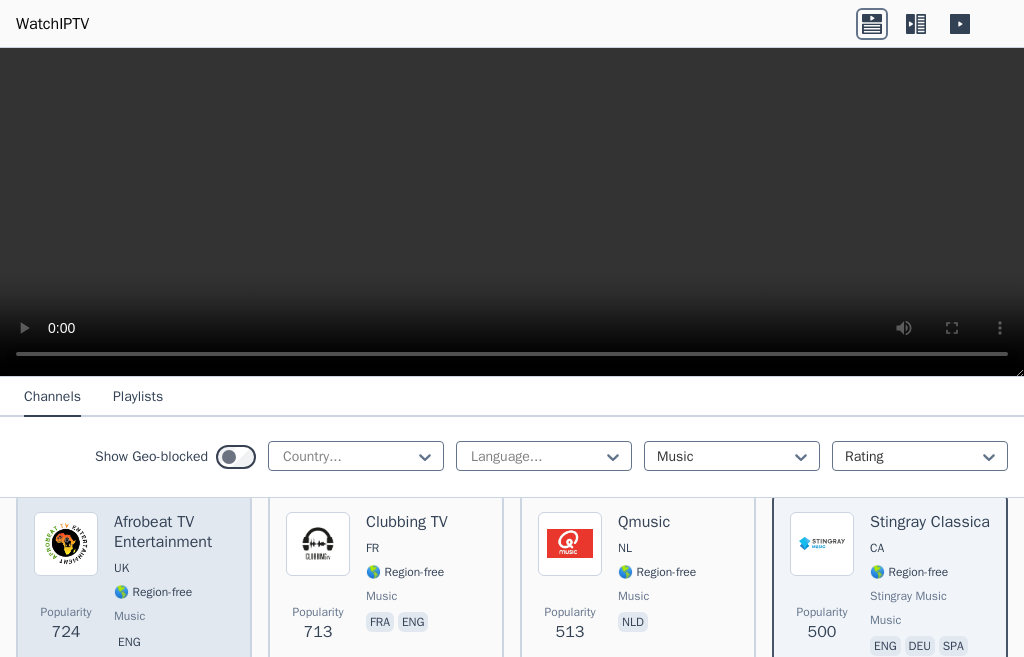click on "Afrobeat TV Entertainment UK 🌎 Region-free music eng" at bounding box center [174, 598] 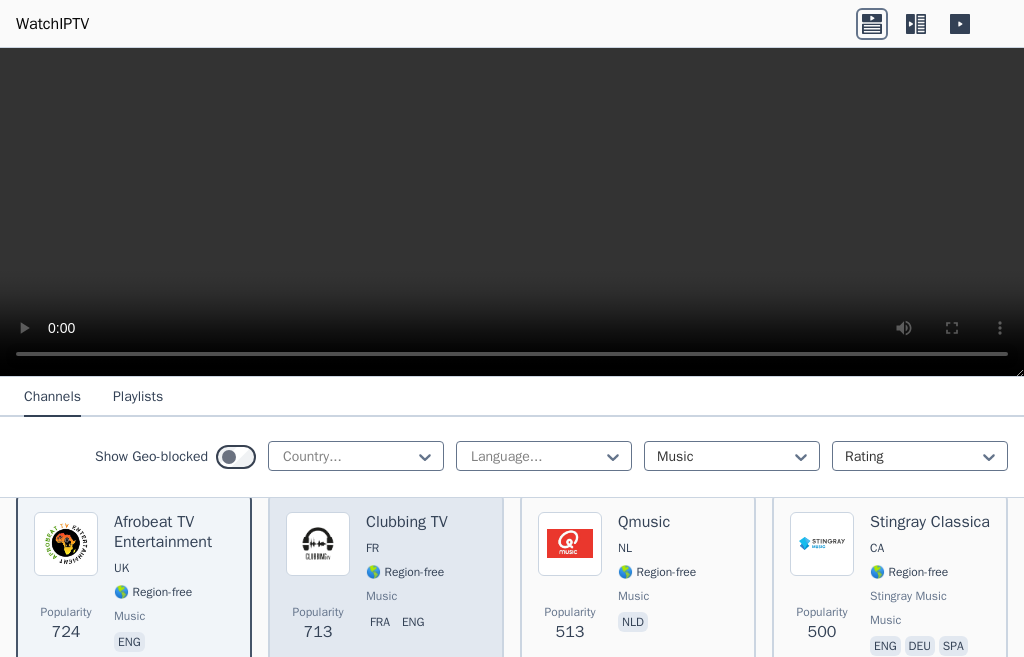click on "music" at bounding box center [381, 596] 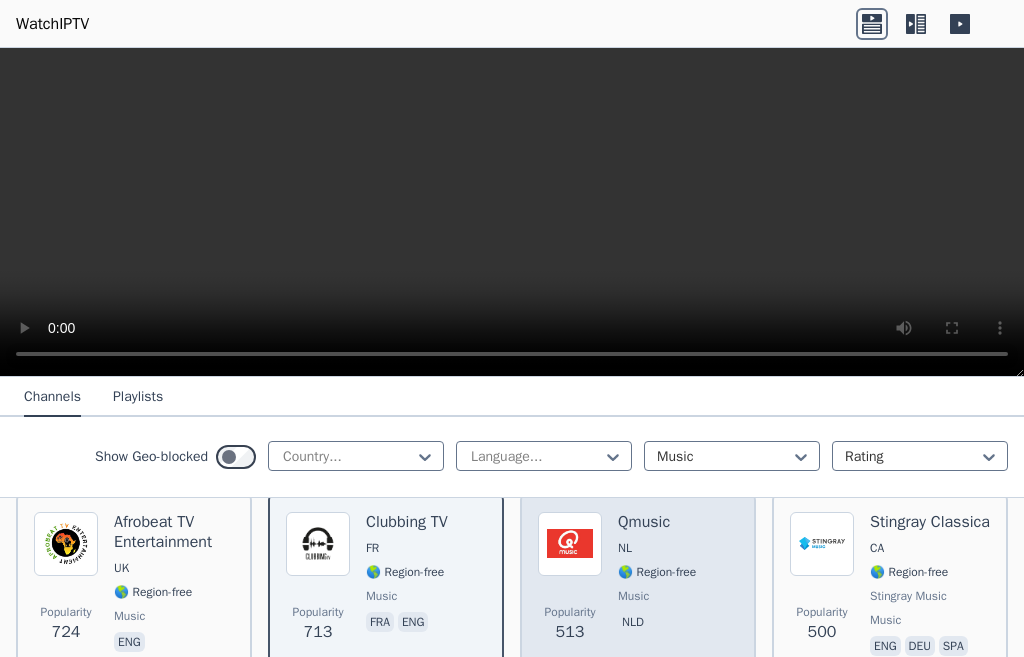 click on "Qmusic NL 🌎 Region-free music nld" at bounding box center [657, 598] 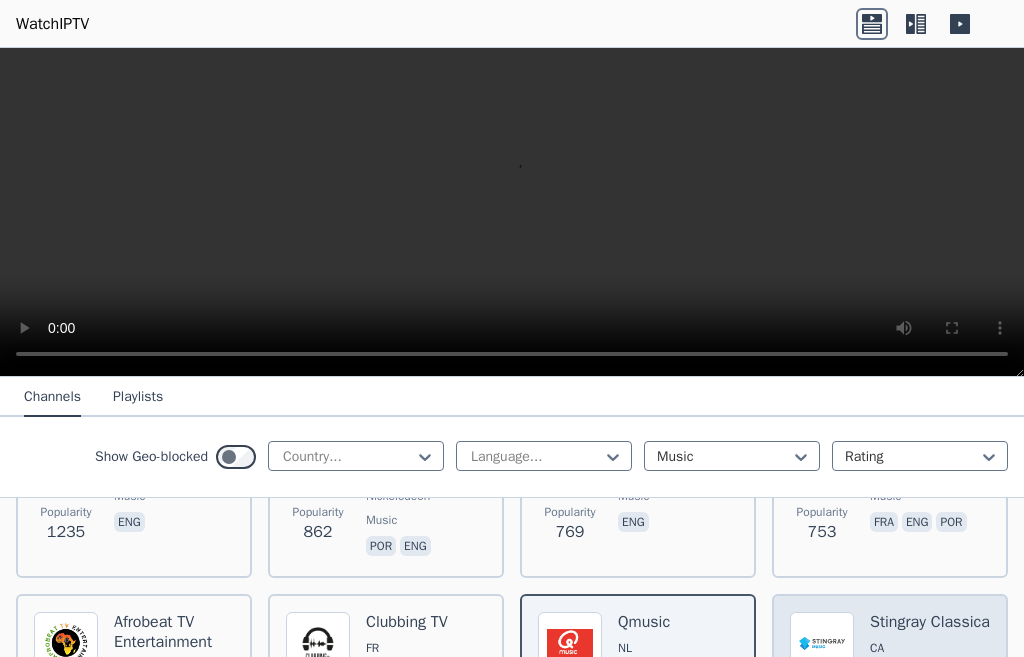 scroll, scrollTop: 239, scrollLeft: 0, axis: vertical 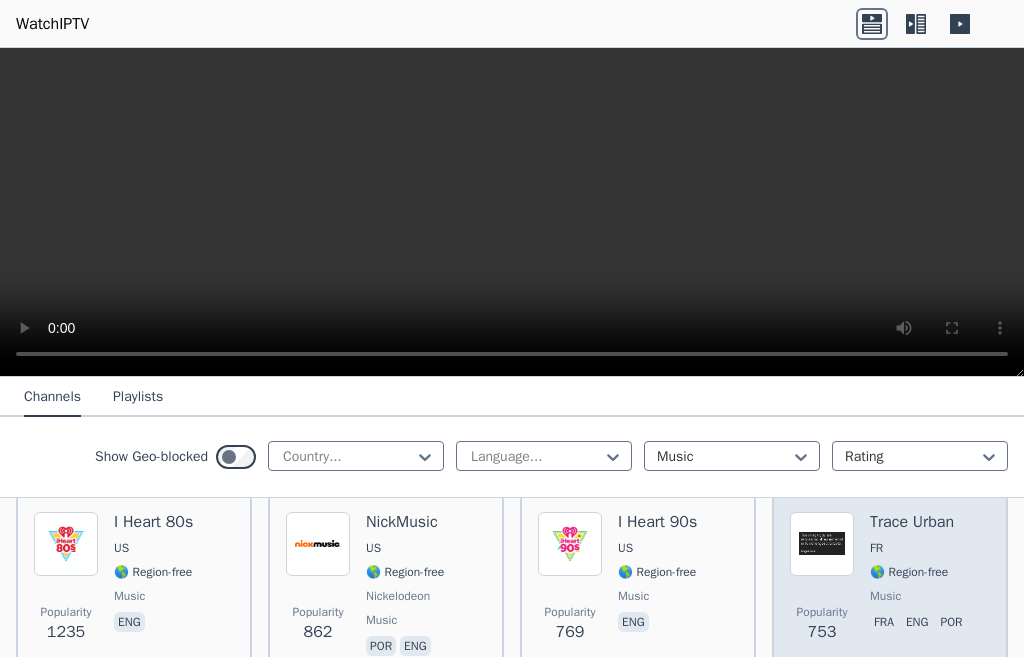 click on "music" at bounding box center [885, 596] 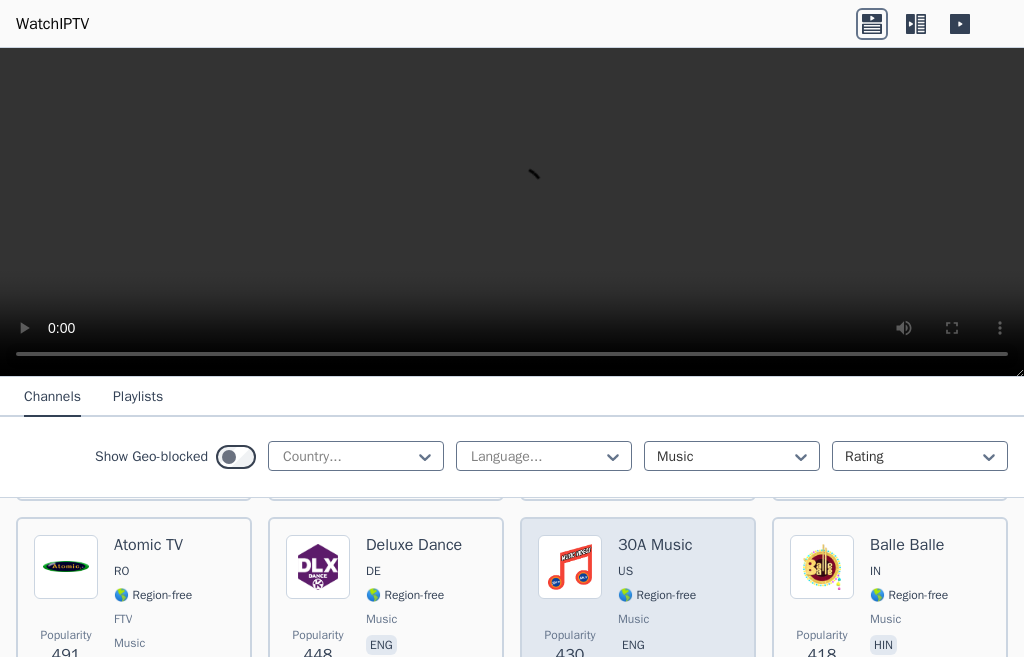 scroll, scrollTop: 639, scrollLeft: 0, axis: vertical 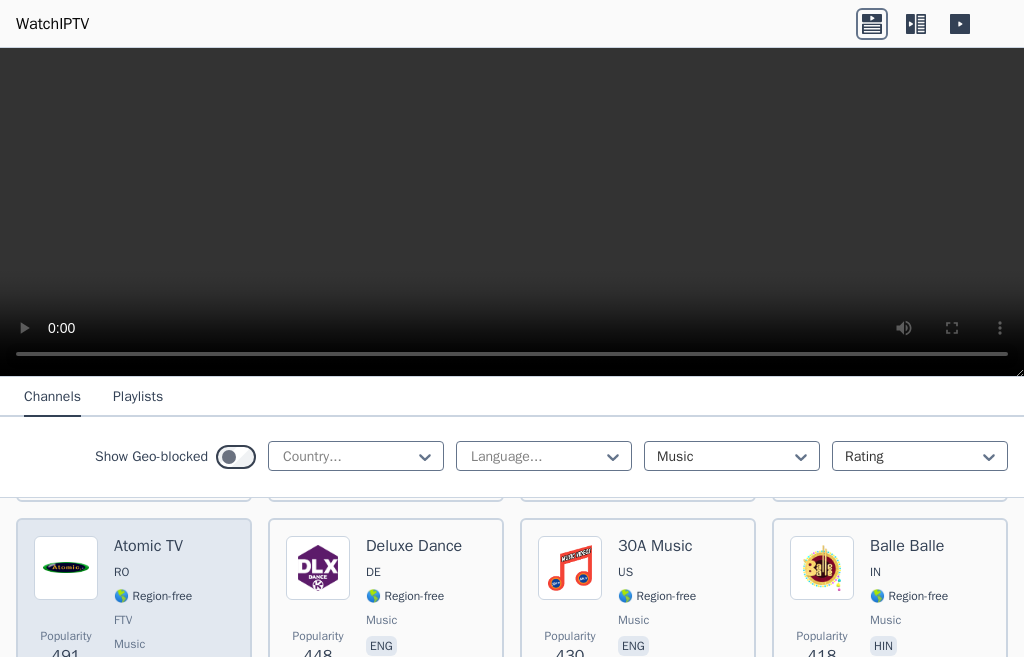 click on "🌎 Region-free" at bounding box center [153, 596] 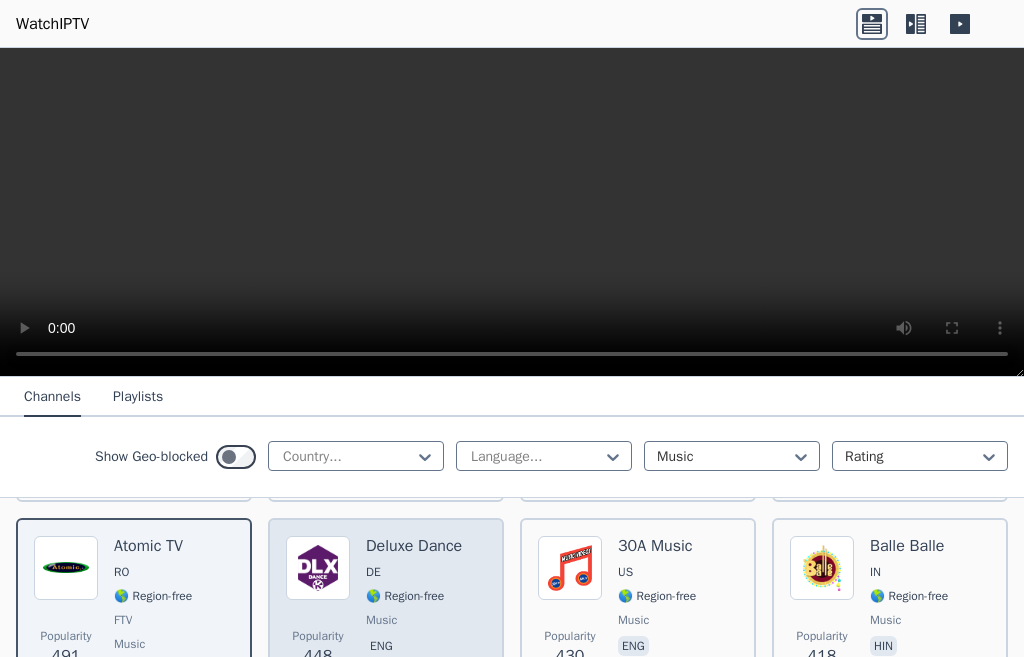 click on "🌎 Region-free" at bounding box center [405, 596] 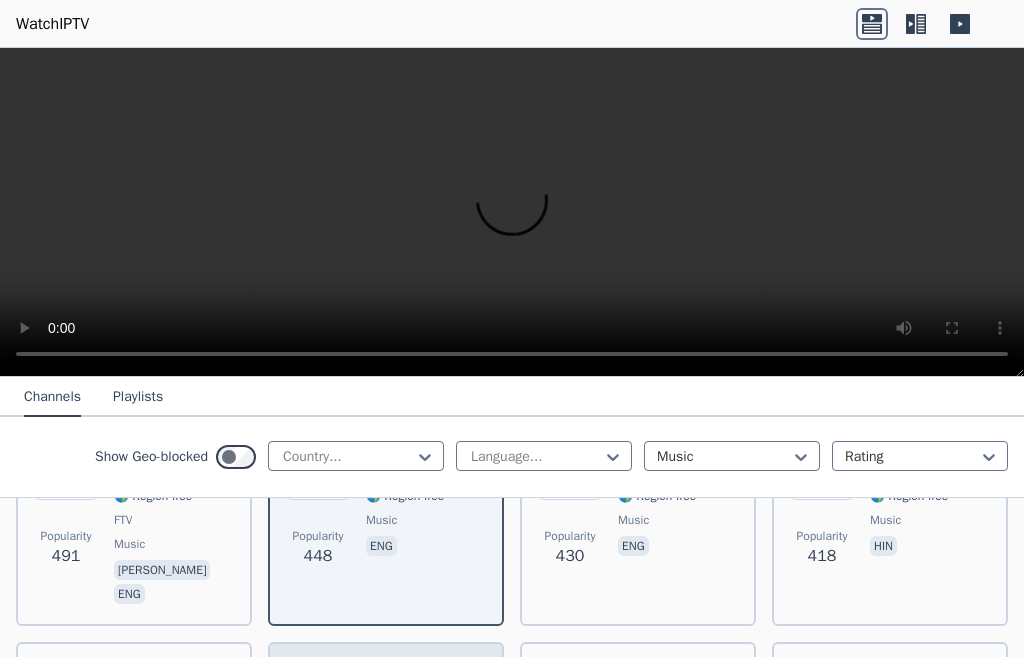 scroll, scrollTop: 839, scrollLeft: 0, axis: vertical 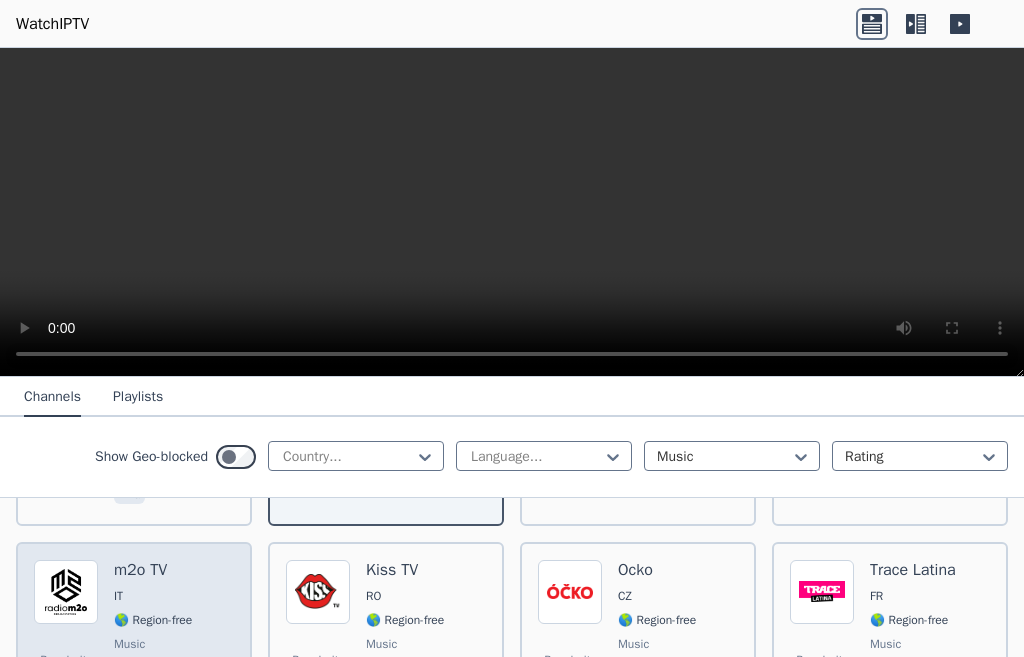 click on "IT" at bounding box center [153, 596] 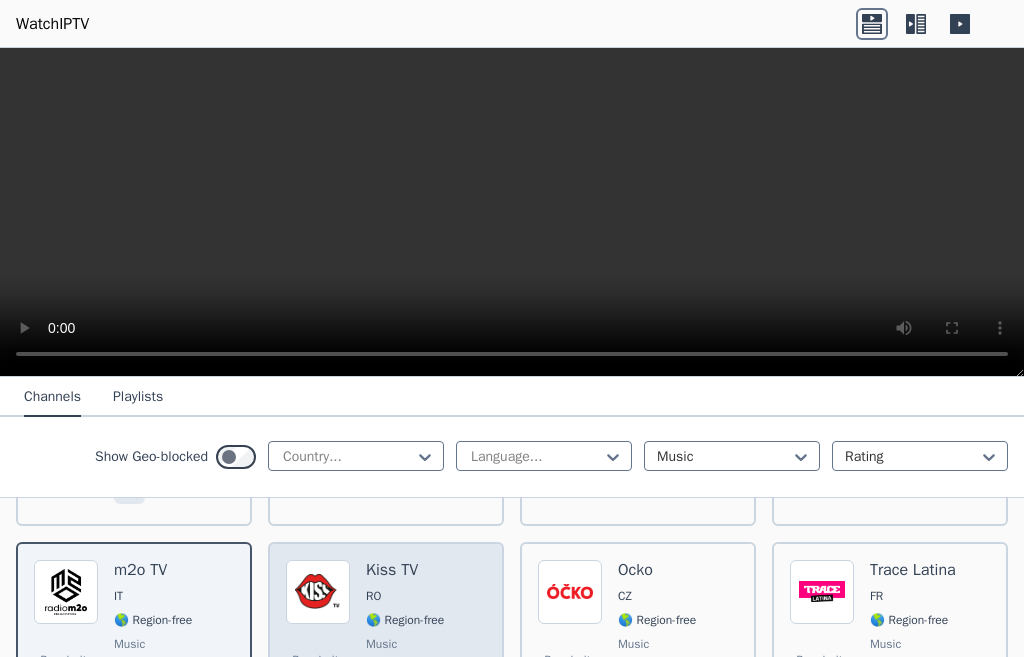 click on "Kiss TV" at bounding box center (416, 570) 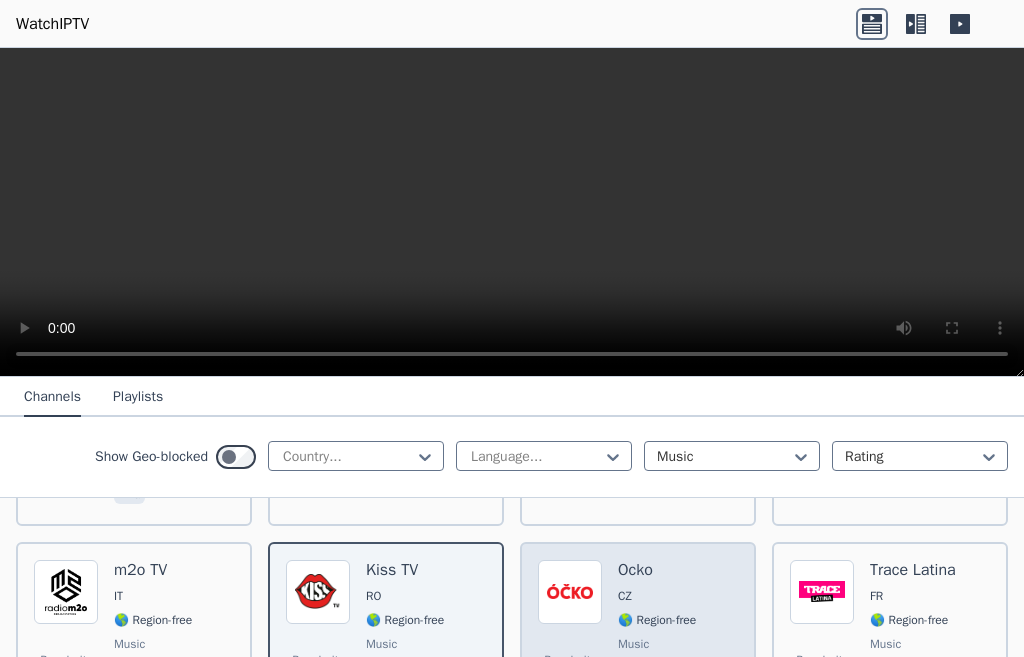 click on "🌎 Region-free" at bounding box center (657, 620) 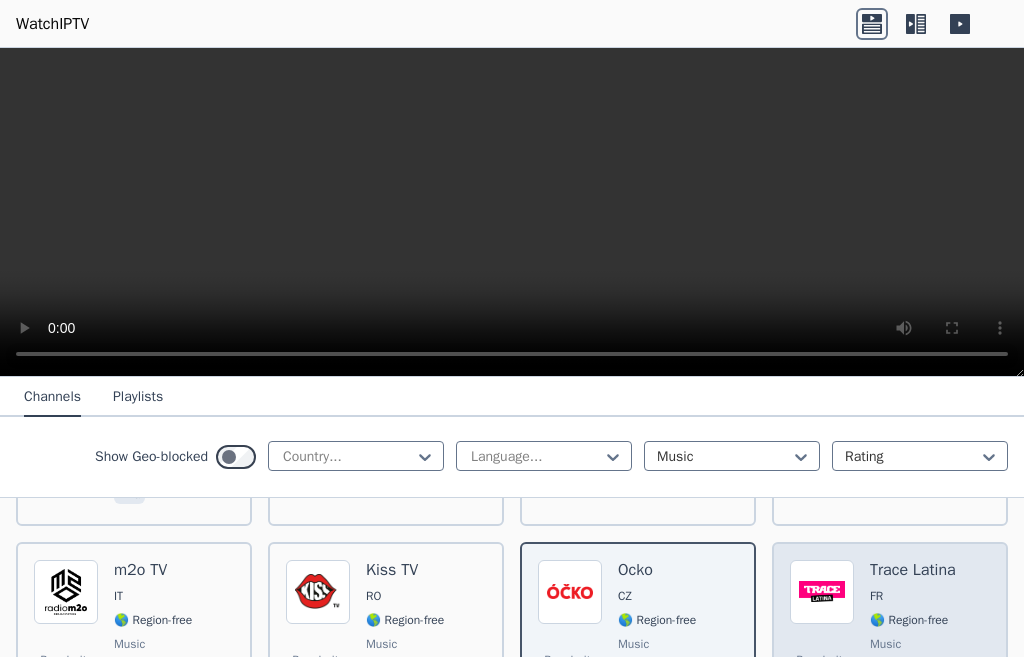 click on "Popularity 315 Trace Latina FR 🌎 Region-free music fra" at bounding box center [890, 632] 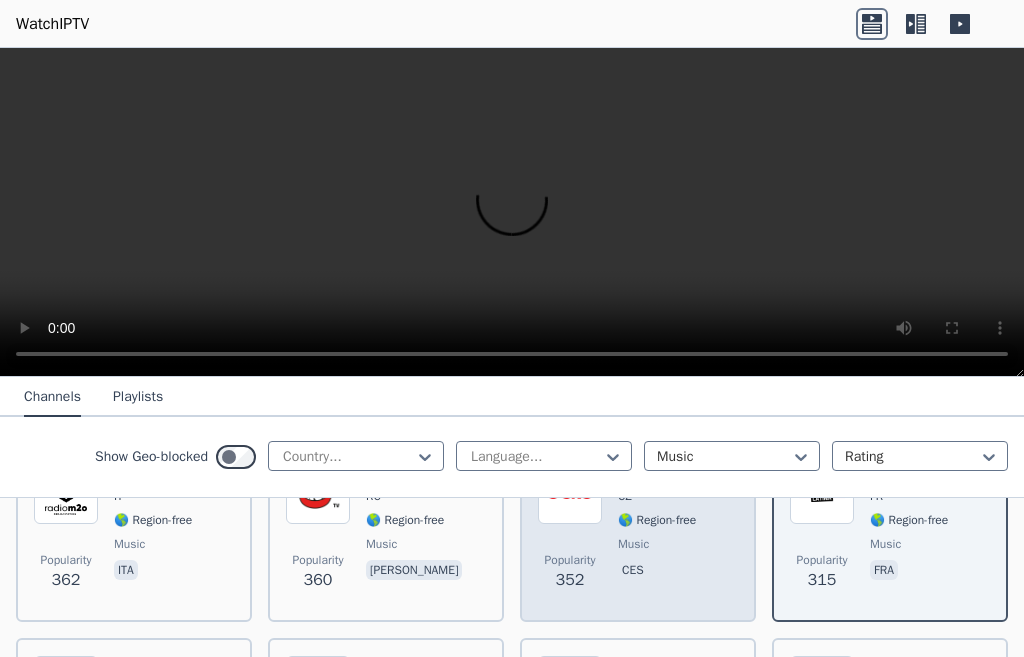 scroll, scrollTop: 1039, scrollLeft: 0, axis: vertical 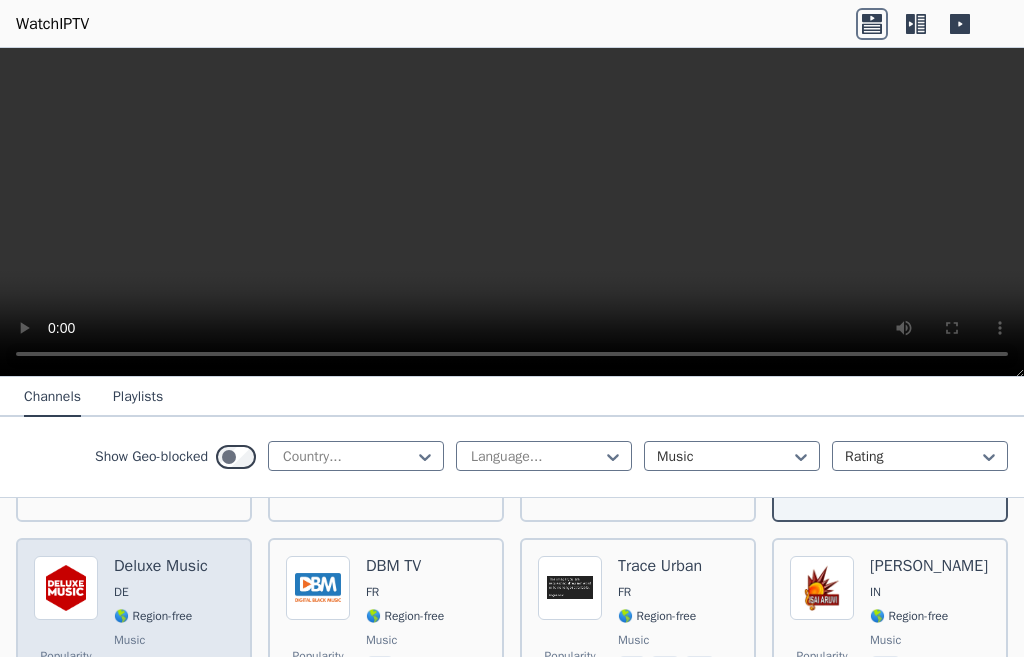 click on "🌎 Region-free" at bounding box center (153, 616) 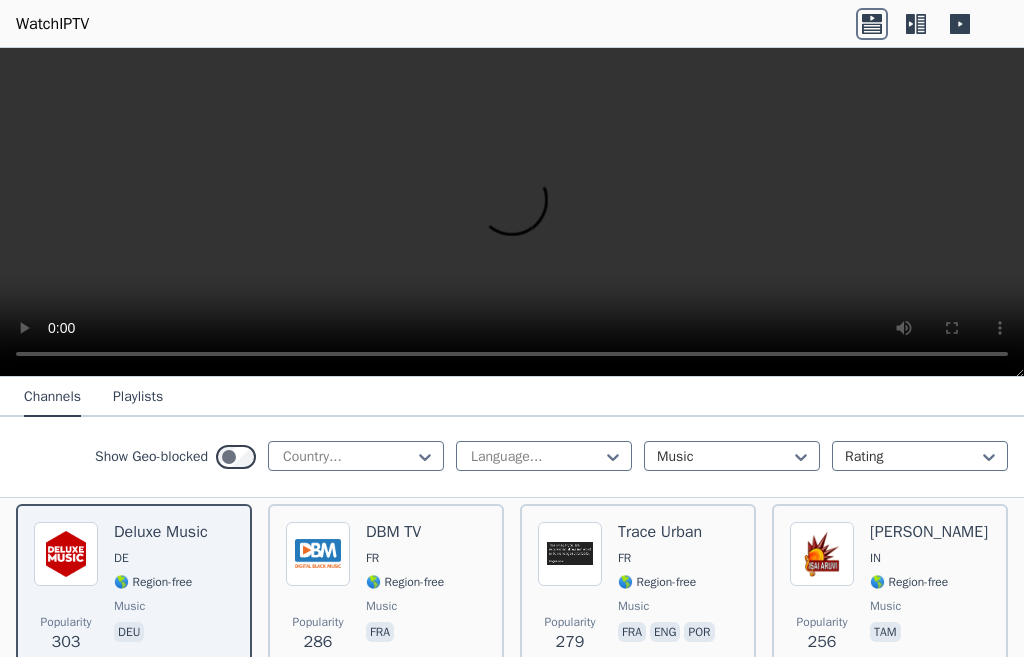 scroll, scrollTop: 1039, scrollLeft: 0, axis: vertical 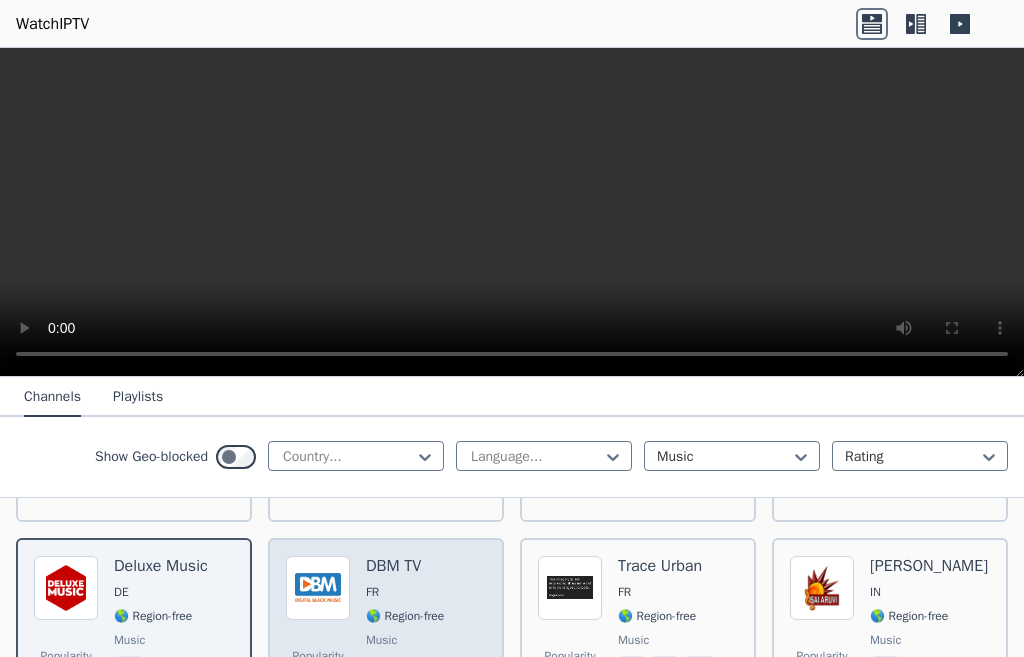 click on "🌎 Region-free" at bounding box center [405, 616] 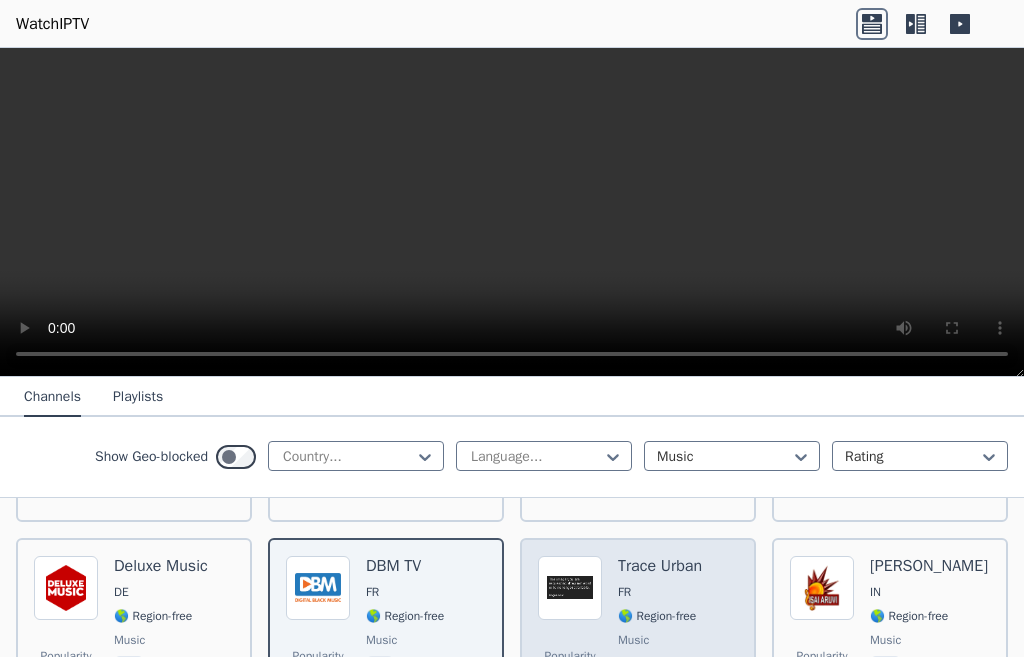 click on "🌎 Region-free" at bounding box center (657, 616) 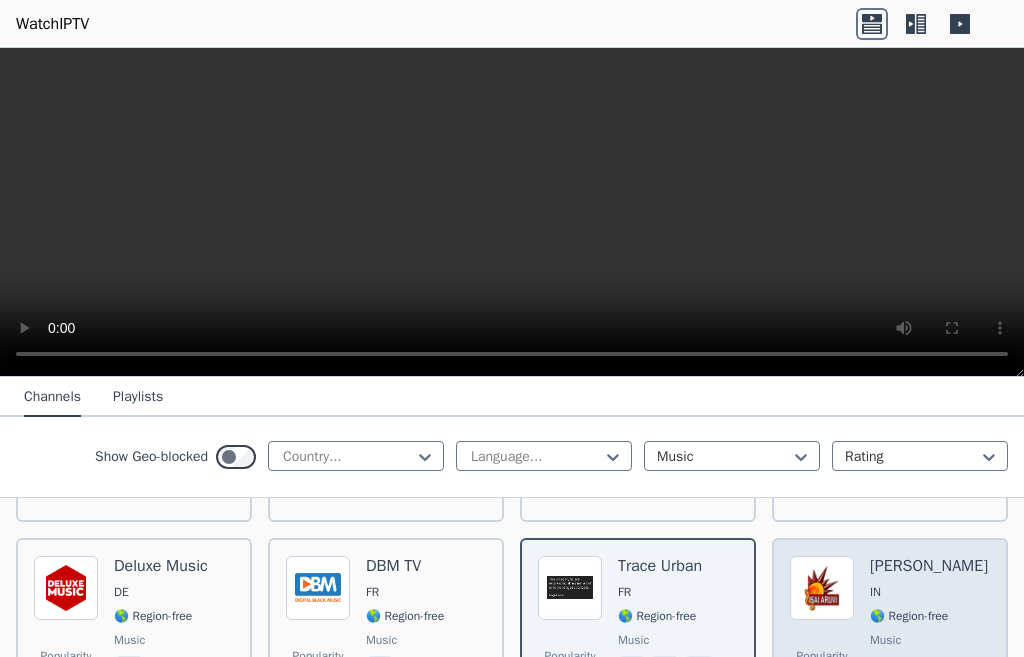 click on "🌎 Region-free" at bounding box center [909, 616] 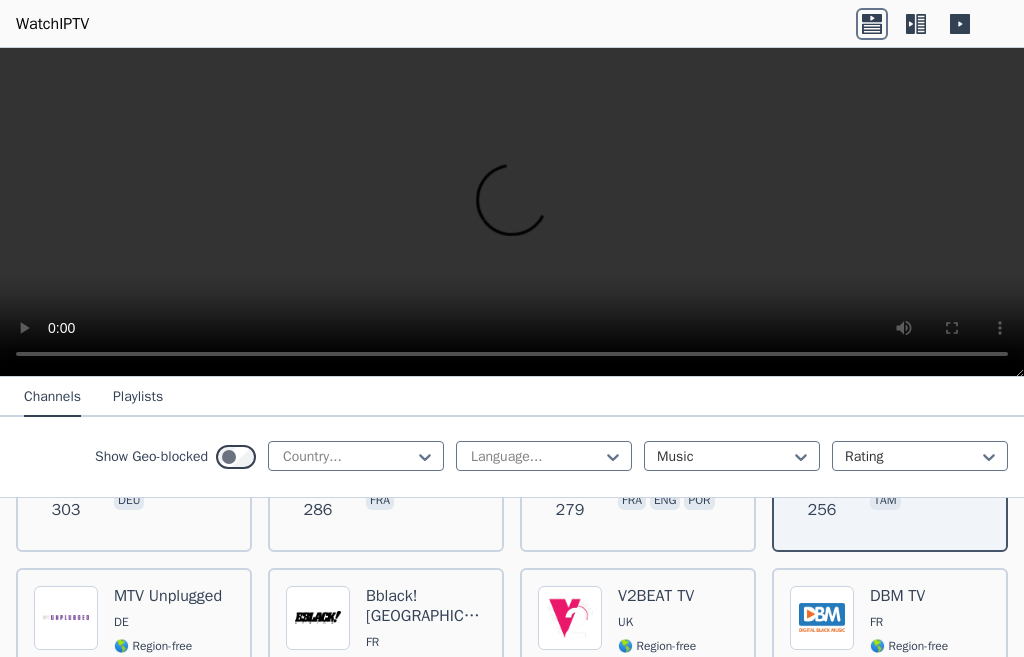 scroll, scrollTop: 1239, scrollLeft: 0, axis: vertical 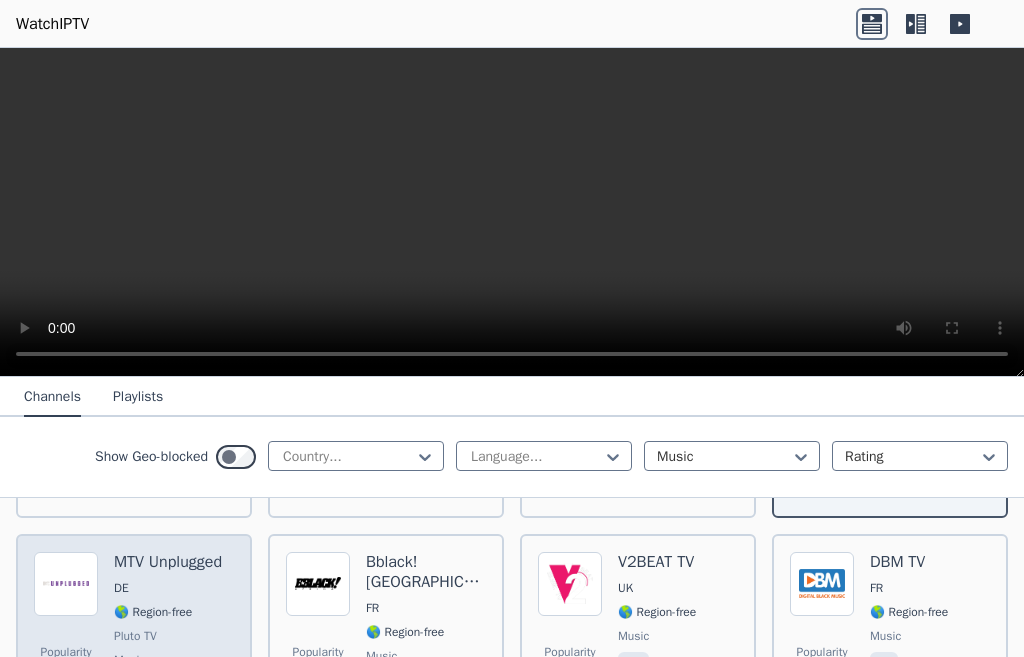 click on "MTV Unplugged DE 🌎 Region-free Pluto TV music deu" at bounding box center (168, 626) 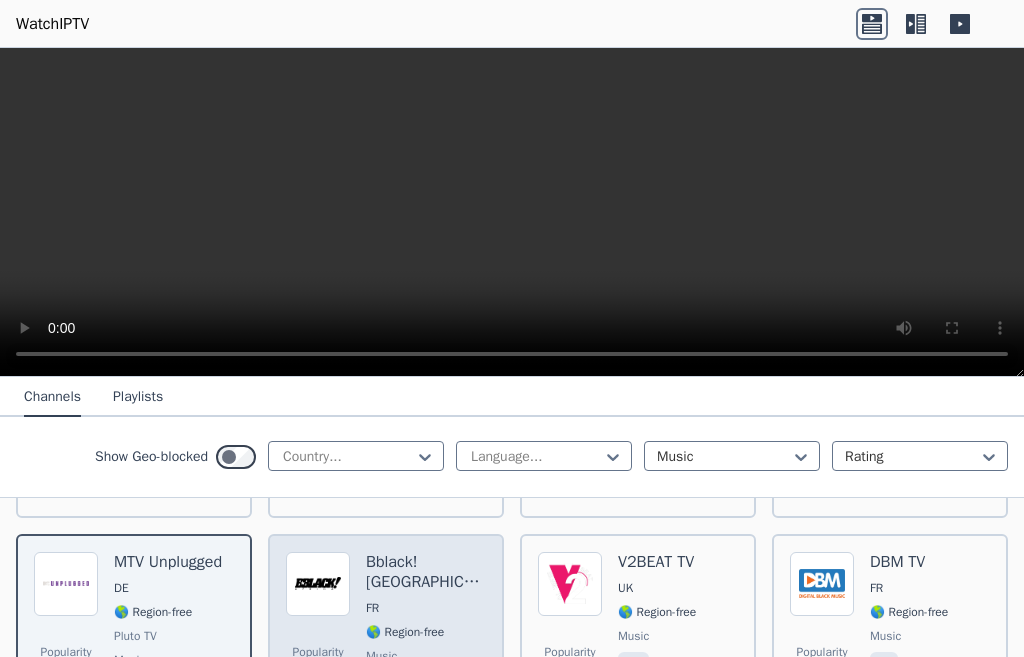click on "music" at bounding box center [381, 656] 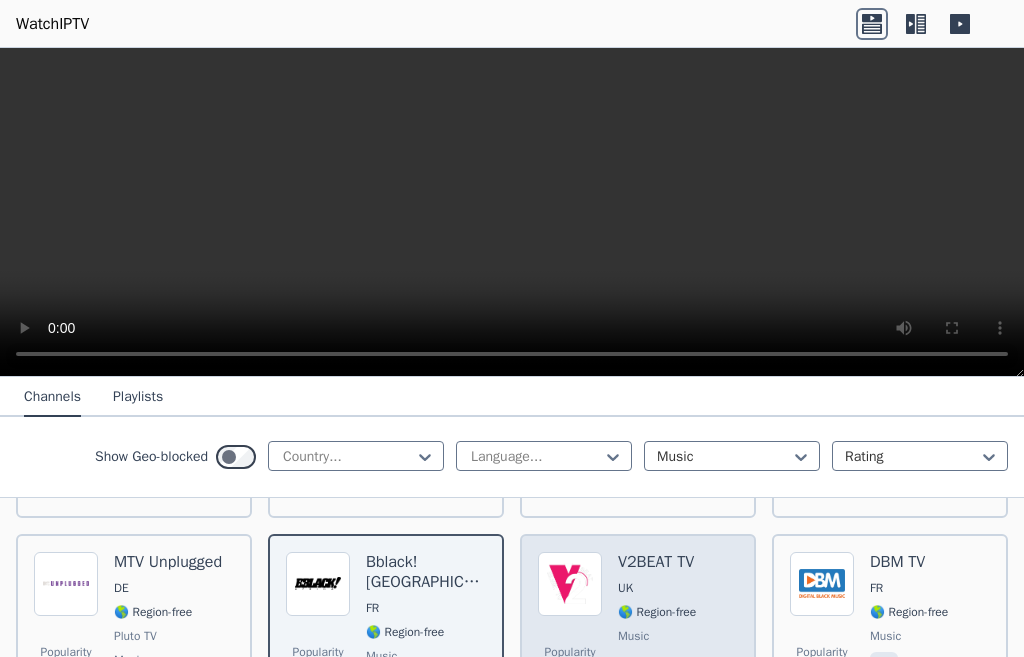 click on "V2BEAT TV UK 🌎 Region-free music eng" at bounding box center (657, 626) 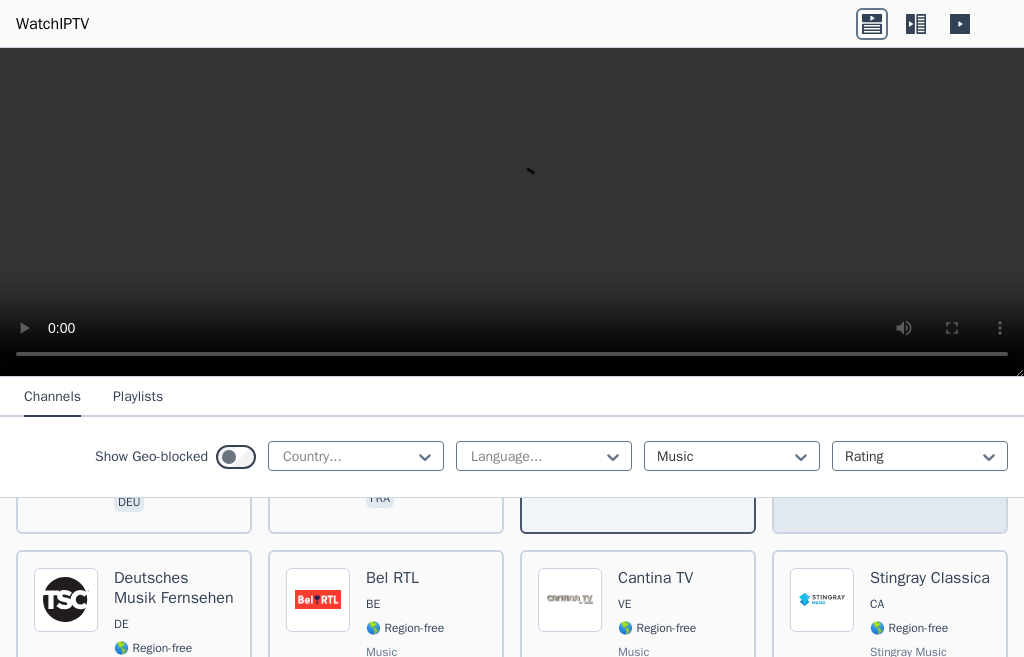 scroll, scrollTop: 1439, scrollLeft: 0, axis: vertical 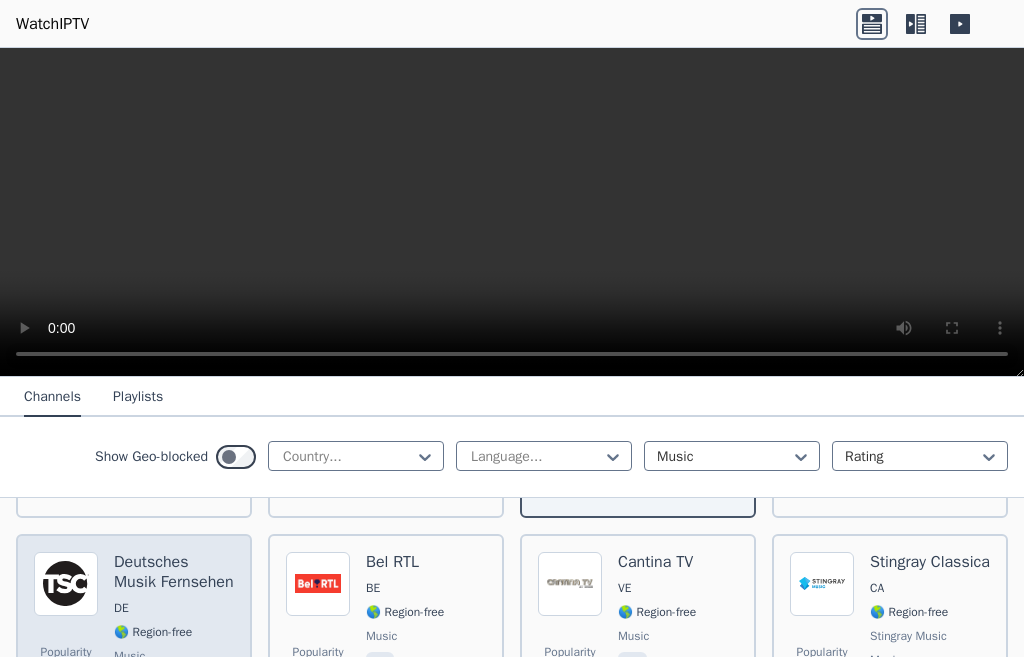 click on "Deutsches Musik Fernsehen" at bounding box center (174, 572) 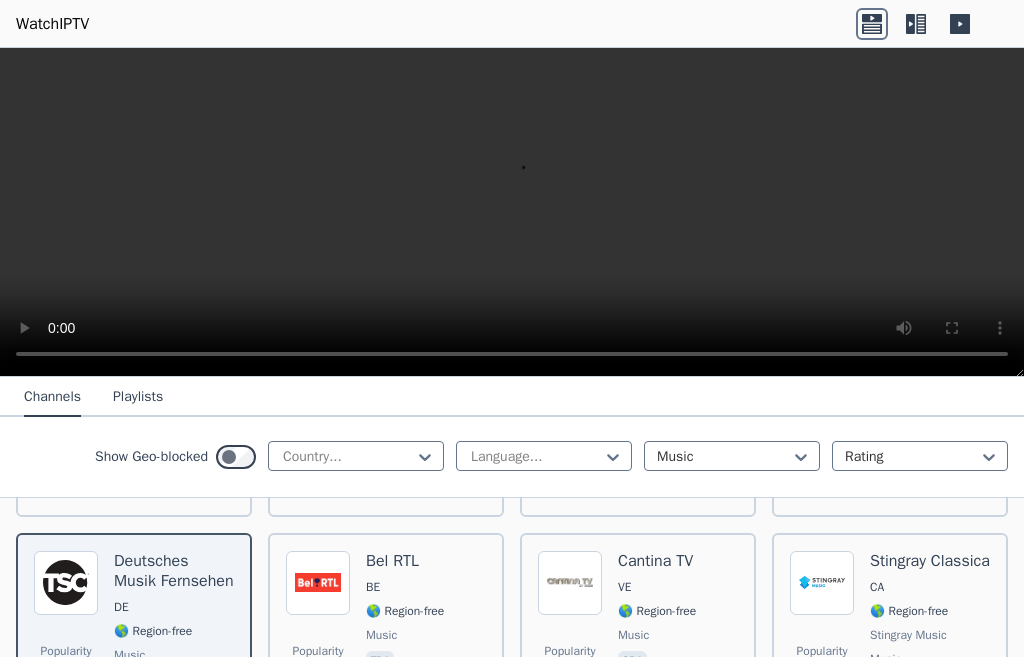 scroll, scrollTop: 1439, scrollLeft: 0, axis: vertical 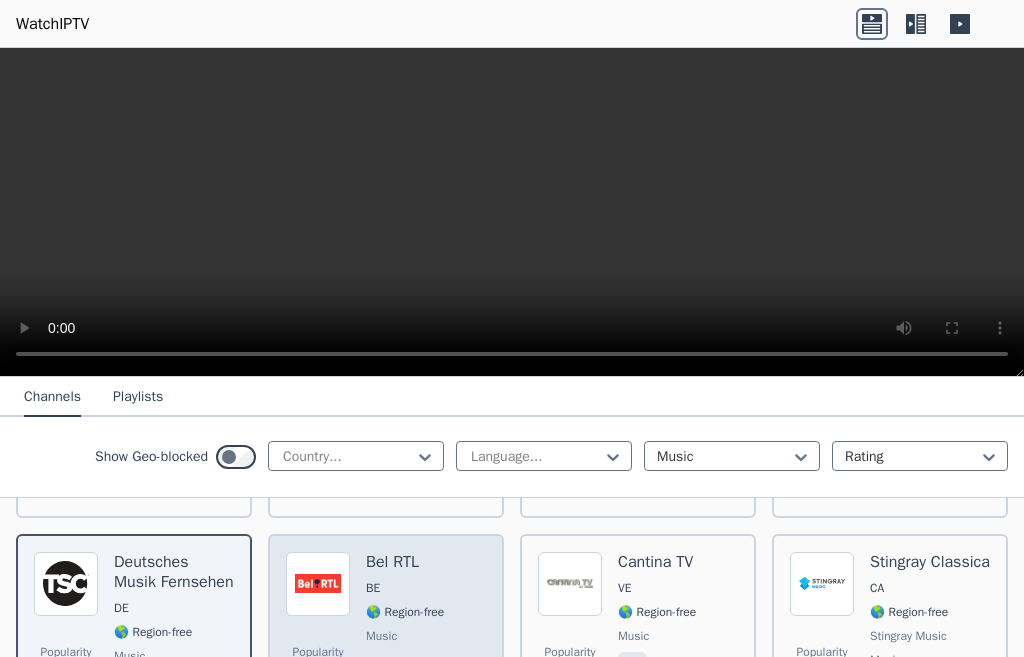 click on "🌎 Region-free" at bounding box center [405, 612] 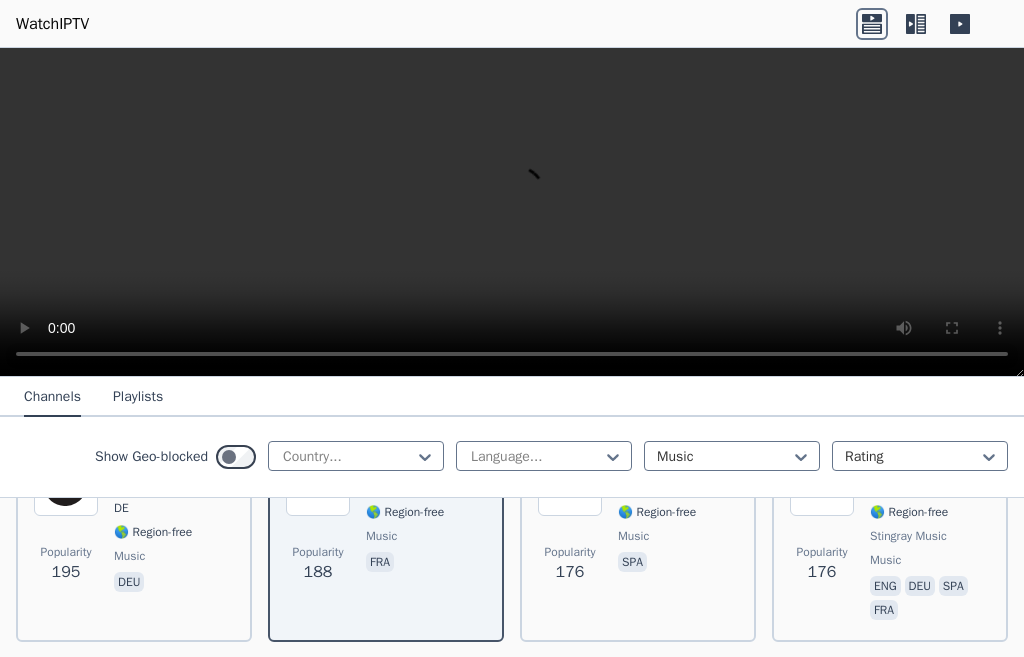 scroll, scrollTop: 1439, scrollLeft: 0, axis: vertical 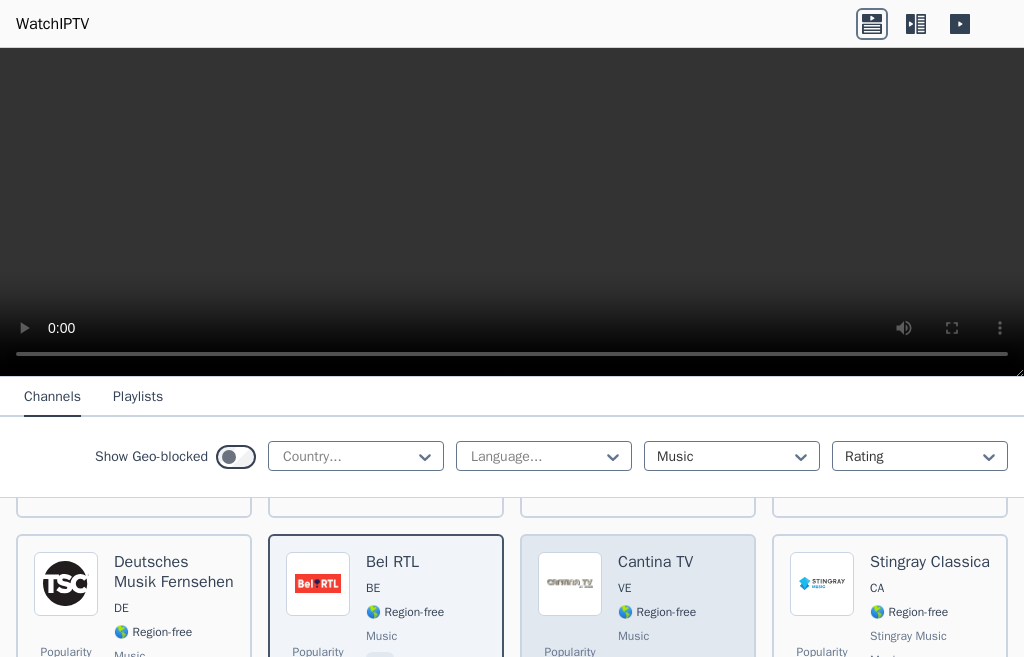 click on "🌎 Region-free" at bounding box center (657, 612) 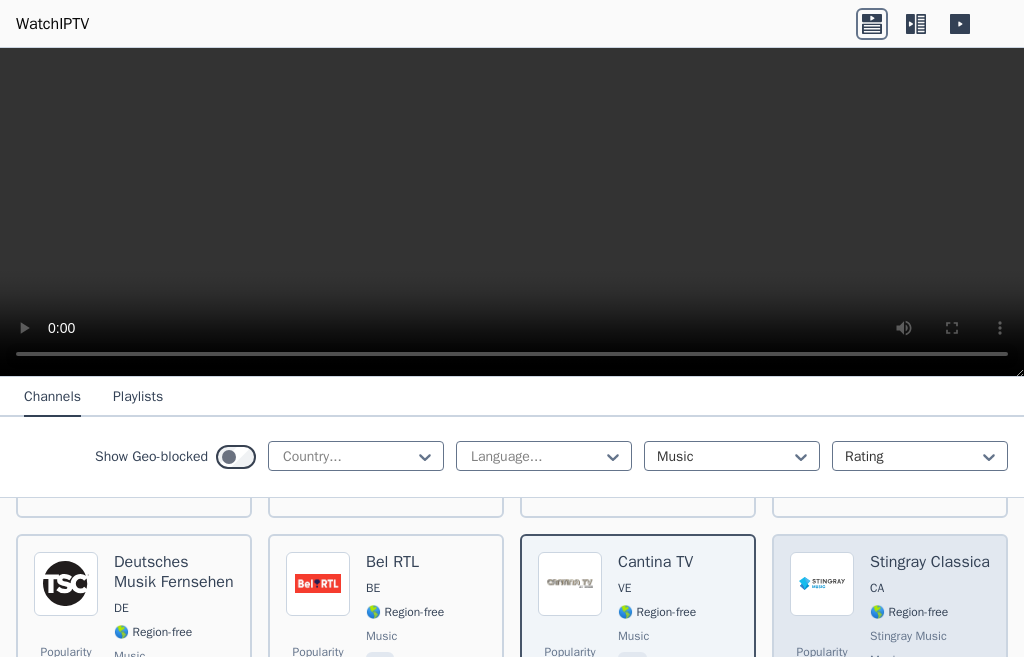 click on "Stingray Classica CA 🌎 Region-free Stingray Music music eng deu spa fra" at bounding box center (930, 638) 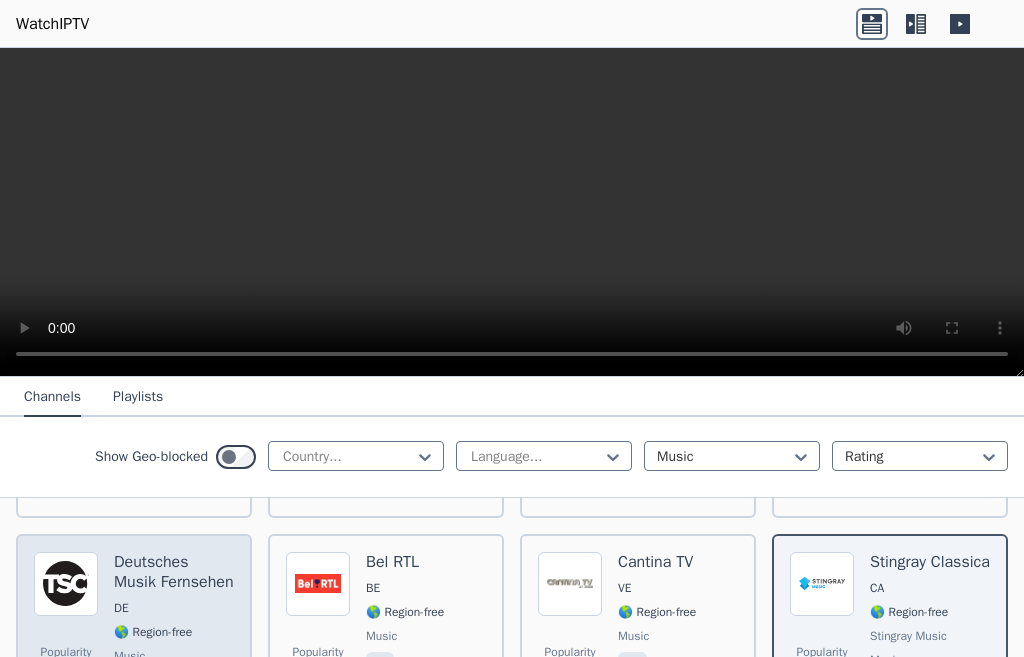 click on "Deutsches Musik Fernsehen" at bounding box center (174, 572) 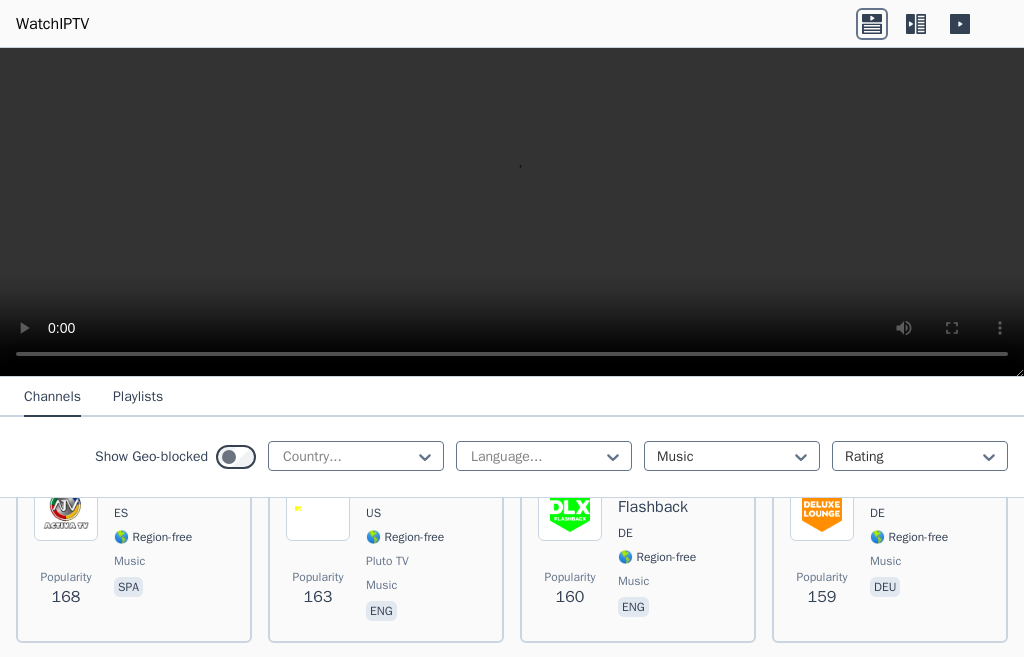 scroll, scrollTop: 1739, scrollLeft: 0, axis: vertical 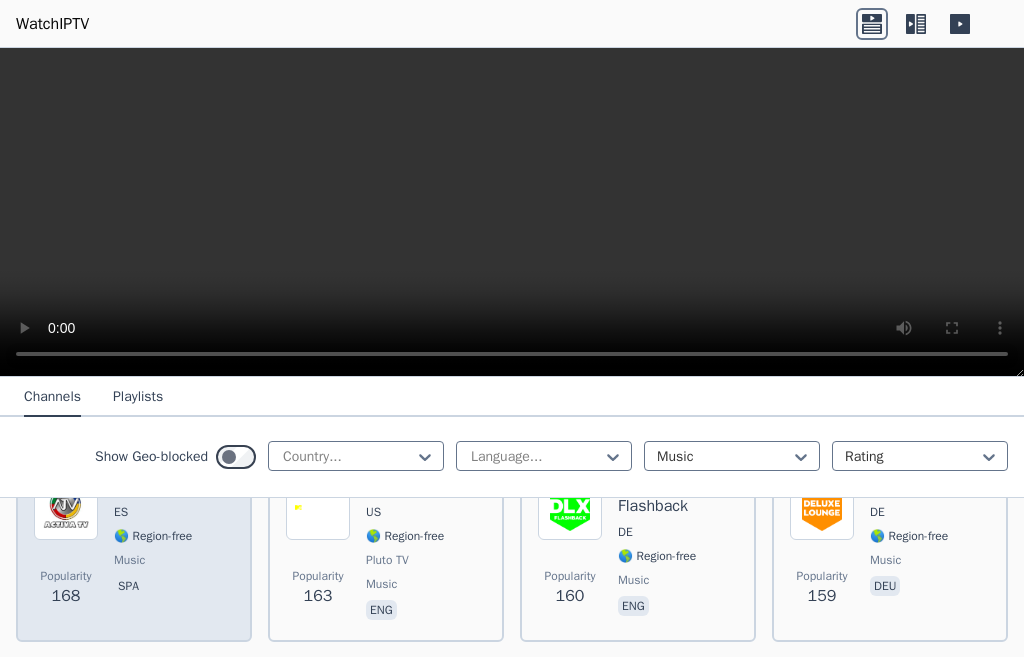click on "Popularity 168 Activa TV ES 🌎 Region-free music spa" at bounding box center [134, 550] 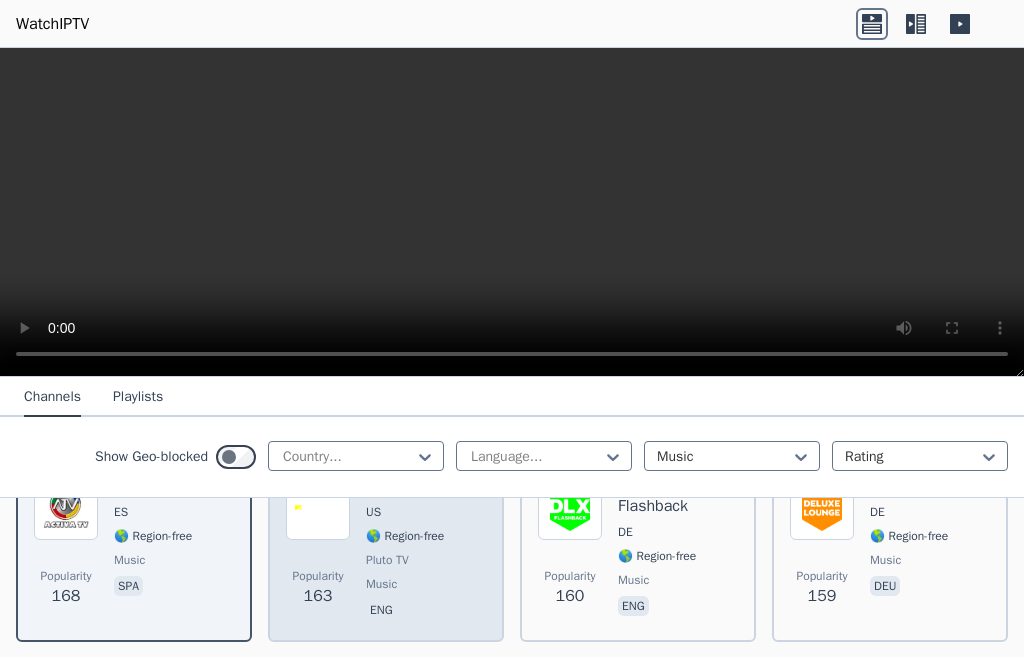 click on "🌎 Region-free" at bounding box center (405, 536) 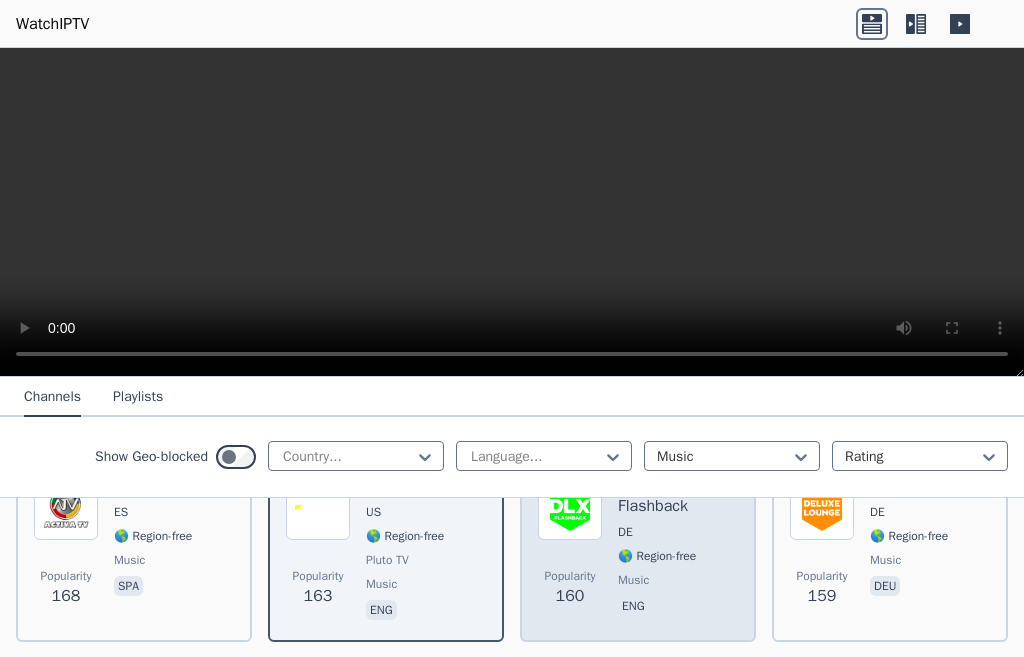 click on "Deluxe Flashback DE 🌎 Region-free music eng" at bounding box center [678, 550] 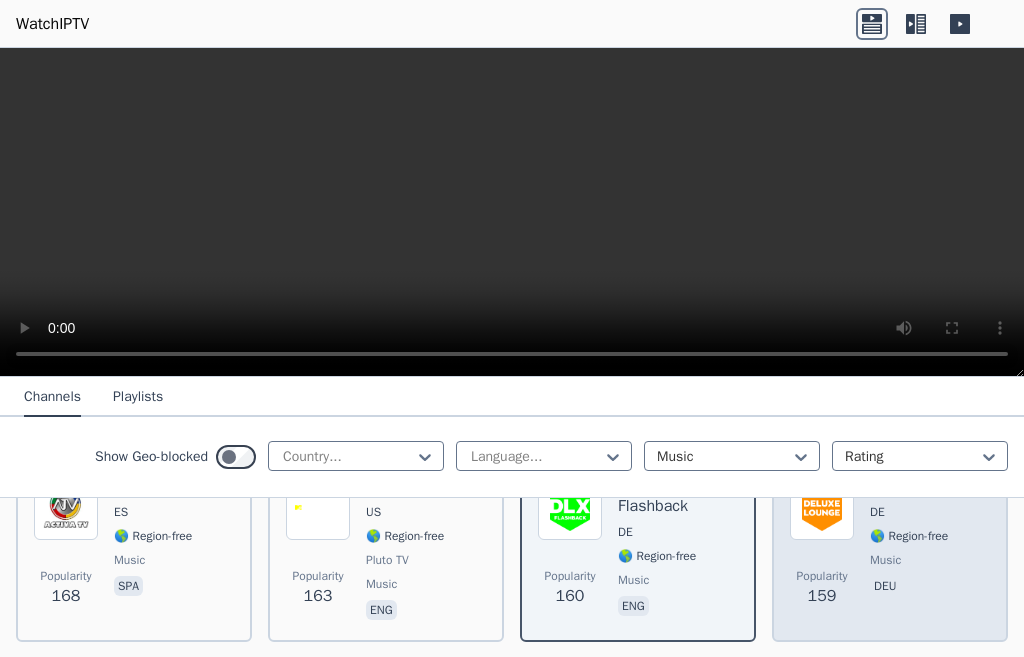 click on "music" at bounding box center (885, 560) 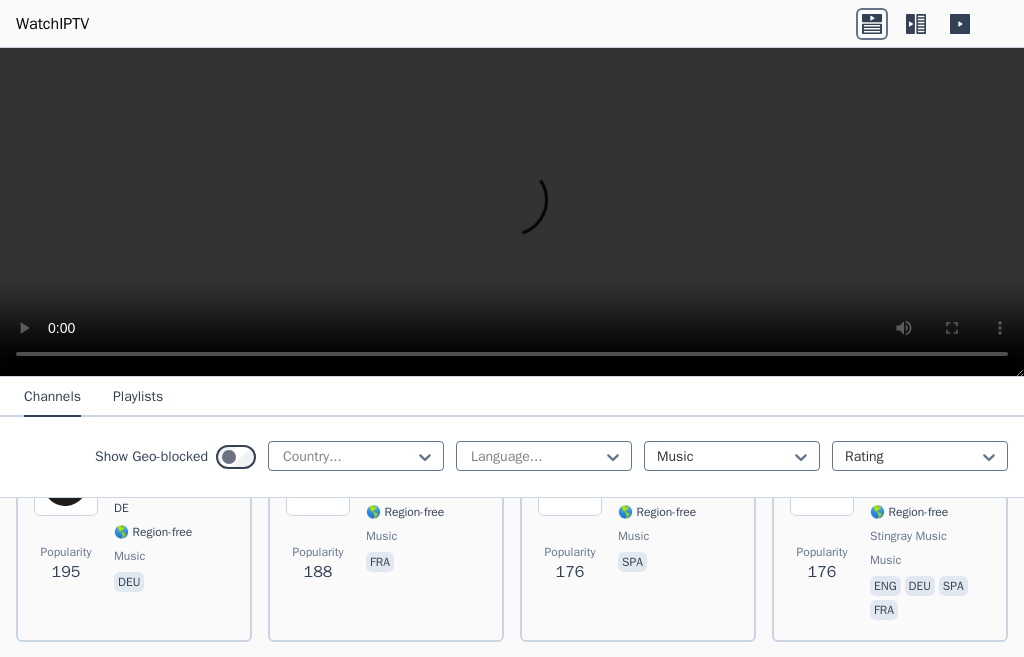 scroll, scrollTop: 1439, scrollLeft: 0, axis: vertical 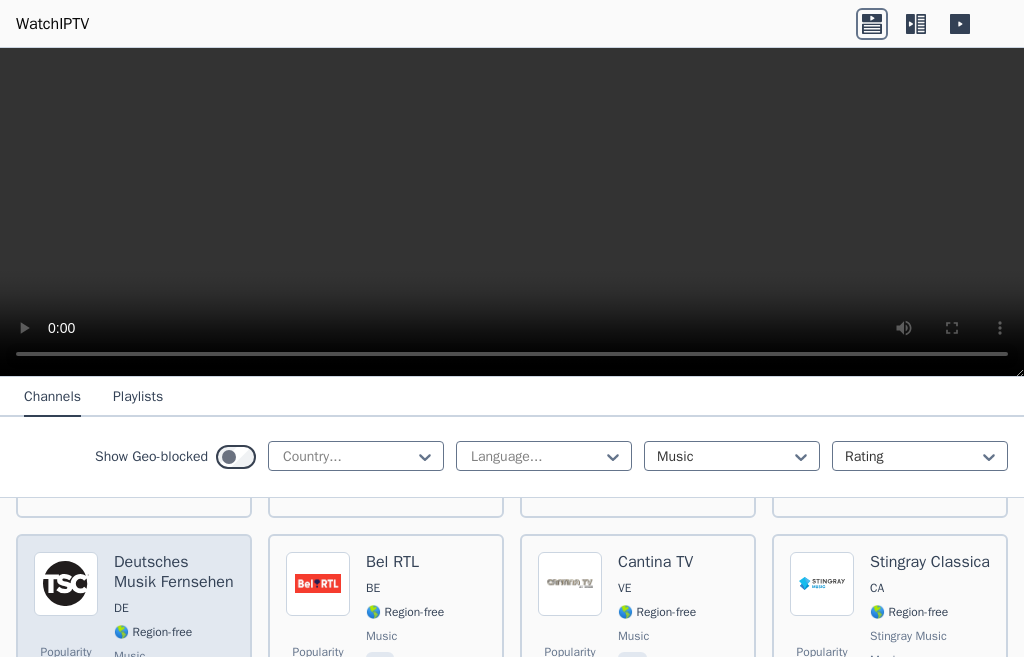 click on "Deutsches Musik Fernsehen" at bounding box center [174, 572] 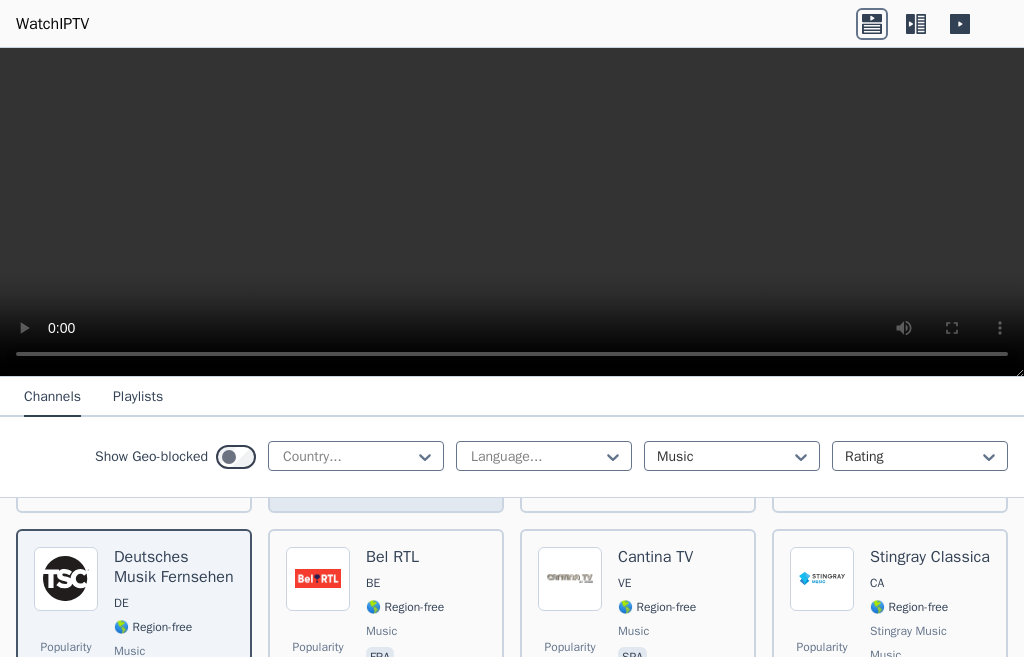 scroll, scrollTop: 1439, scrollLeft: 0, axis: vertical 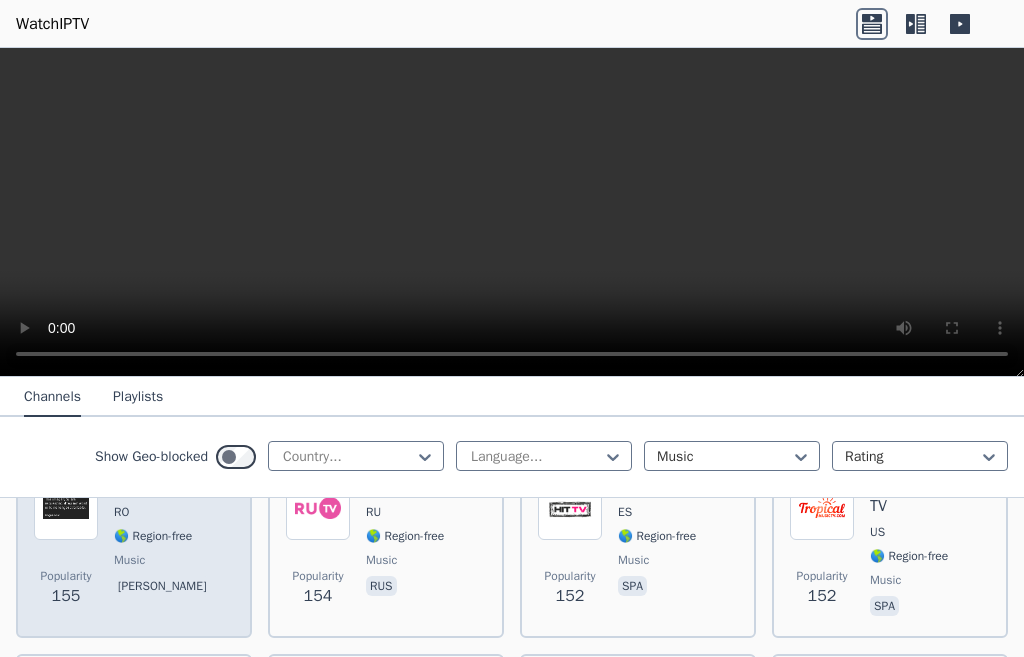 click on "Magic TV RO 🌎 Region-free music [PERSON_NAME]" at bounding box center [164, 548] 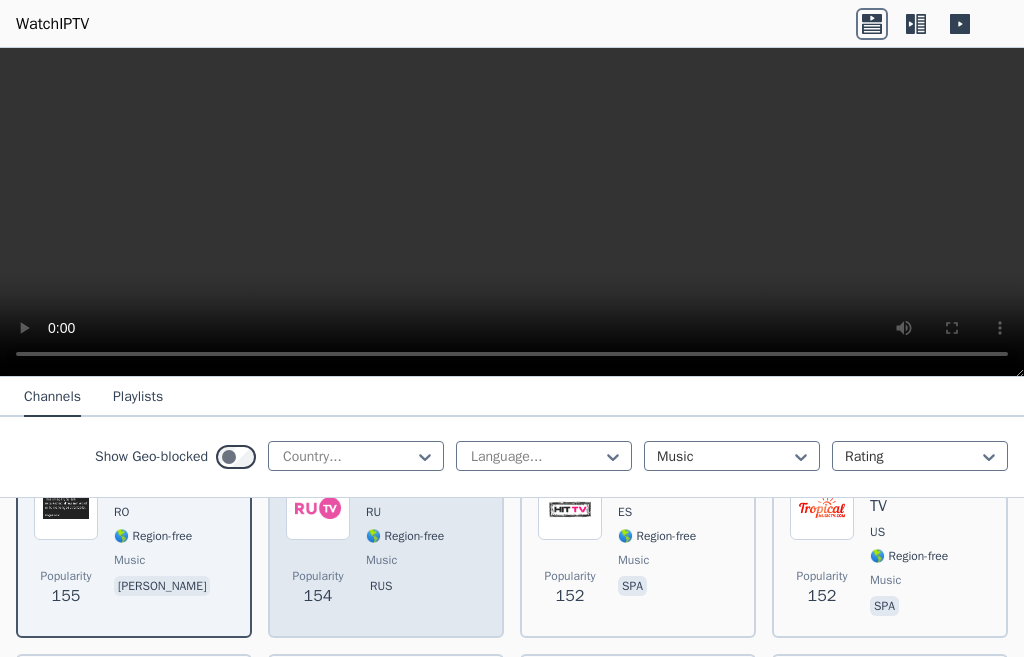 click on "Popularity 154 [DOMAIN_NAME] RU 🌎 Region-free music rus" at bounding box center (386, 548) 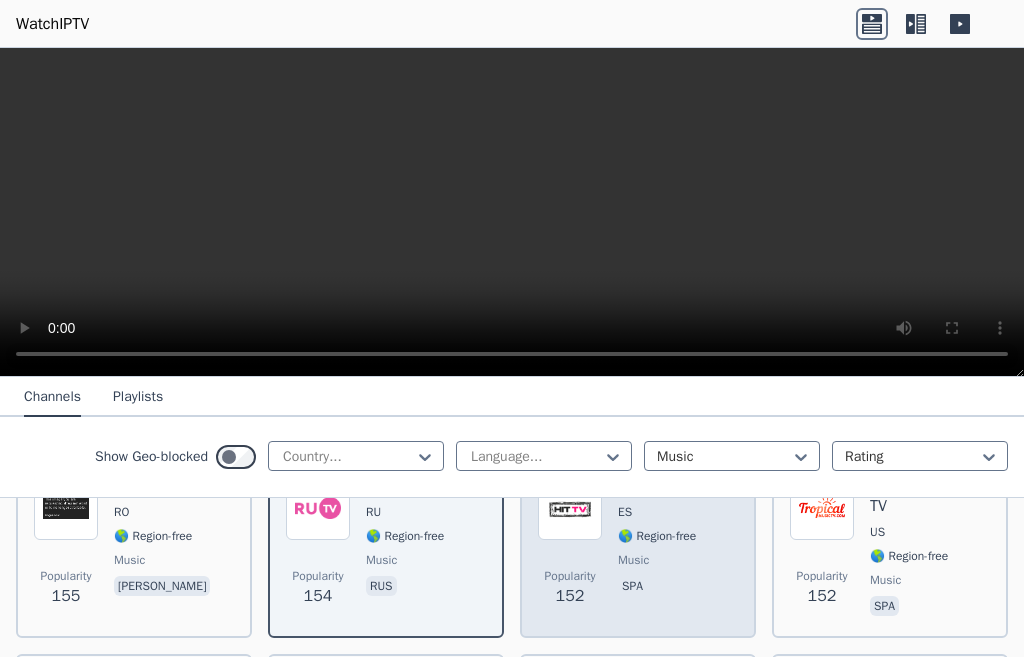click on "🌎 Region-free" at bounding box center [657, 536] 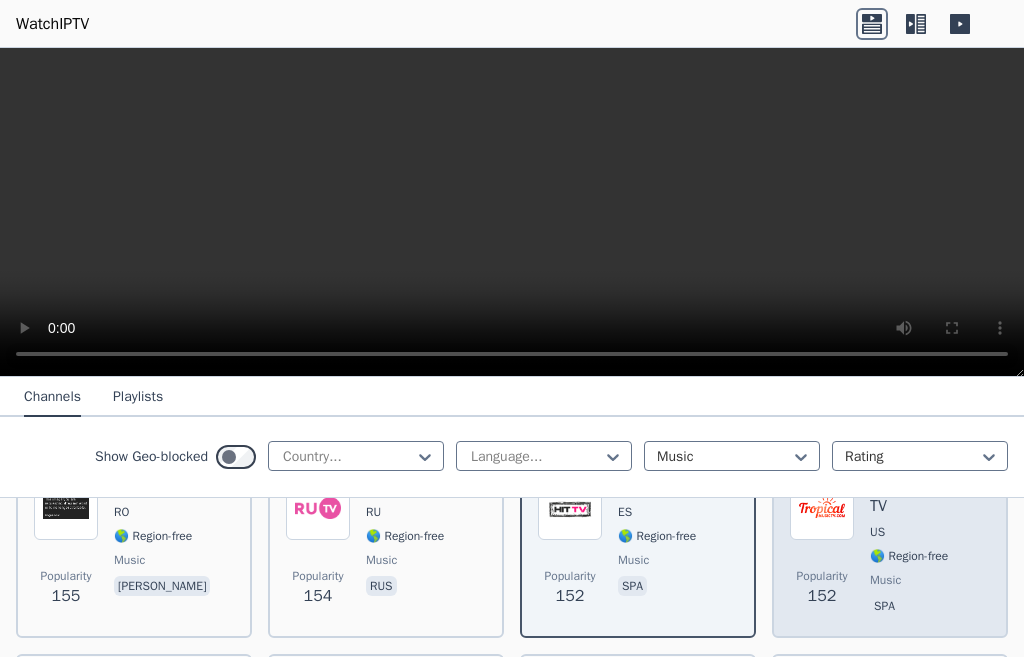 click on "Tropical Music TV US 🌎 Region-free music spa" at bounding box center (930, 548) 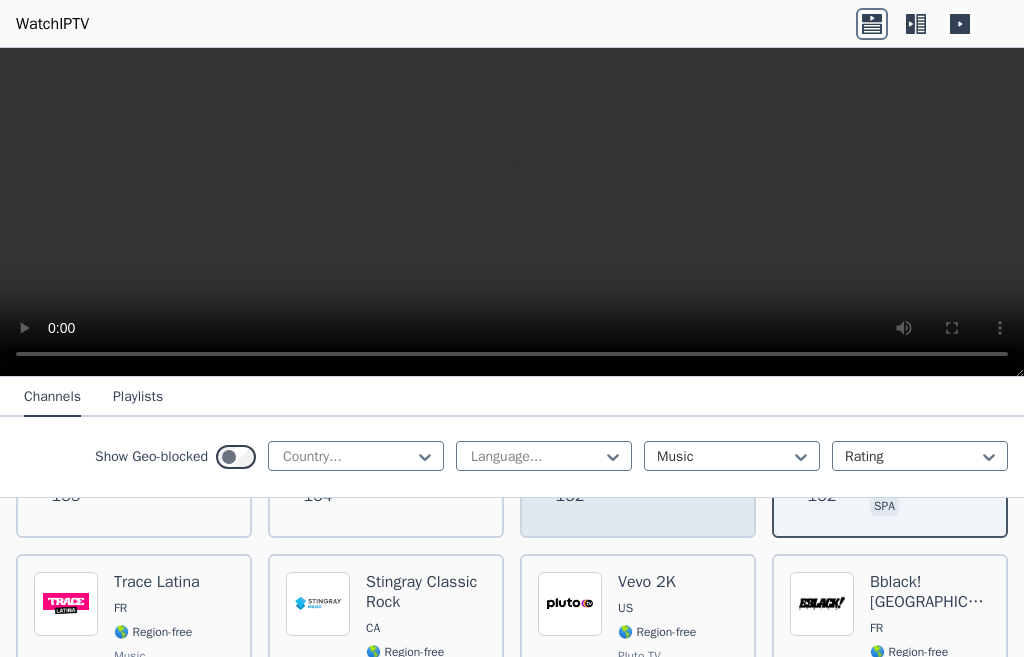 scroll, scrollTop: 2139, scrollLeft: 0, axis: vertical 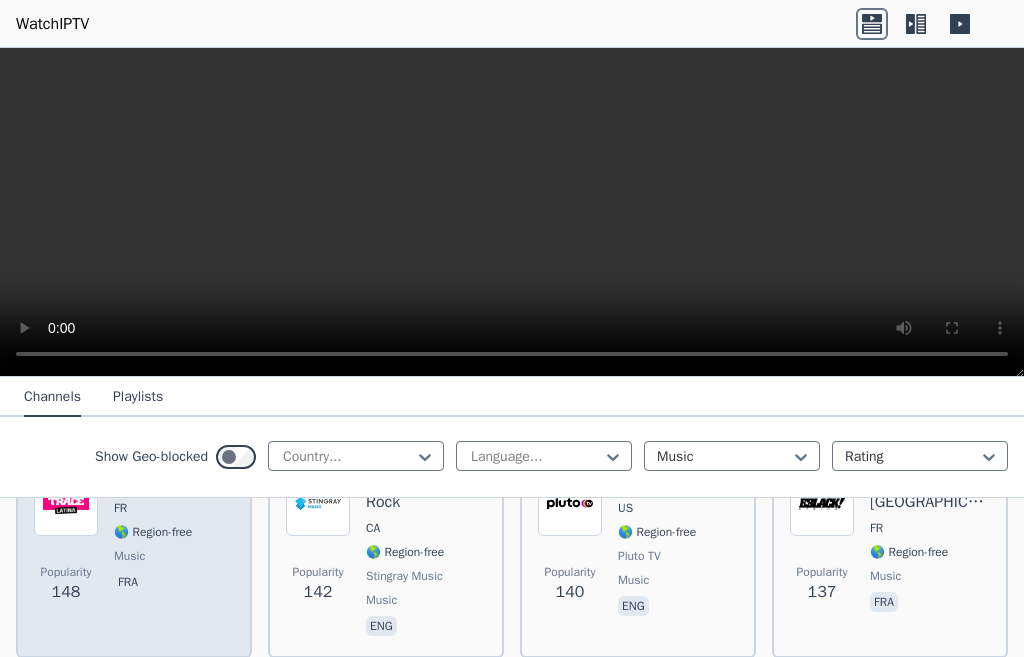 click on "Trace Latina FR 🌎 Region-free music fra" at bounding box center (157, 556) 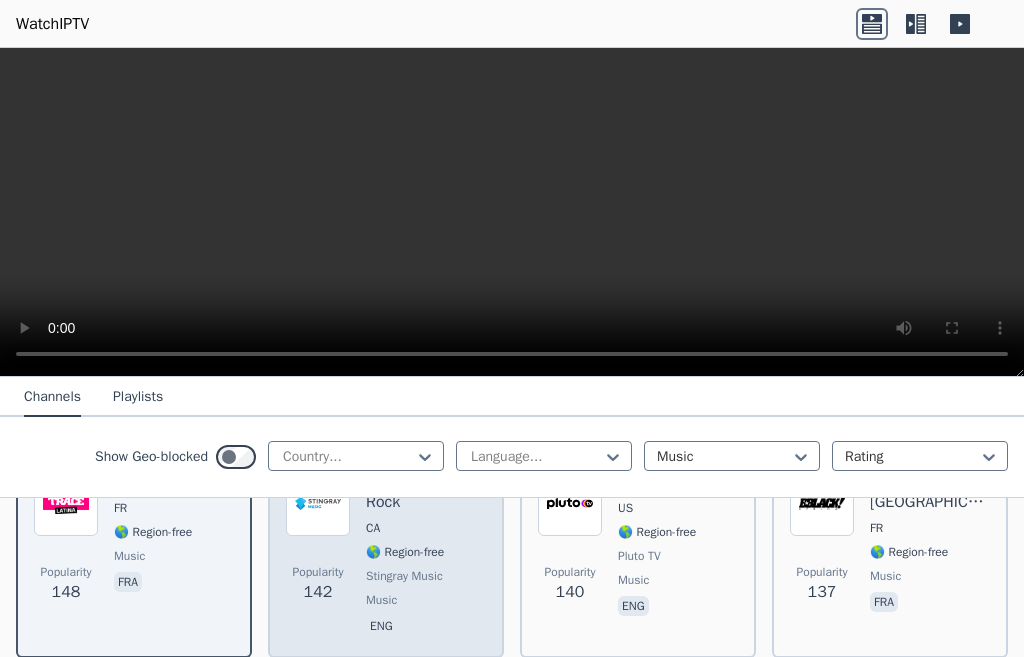 click on "🌎 Region-free" at bounding box center [405, 552] 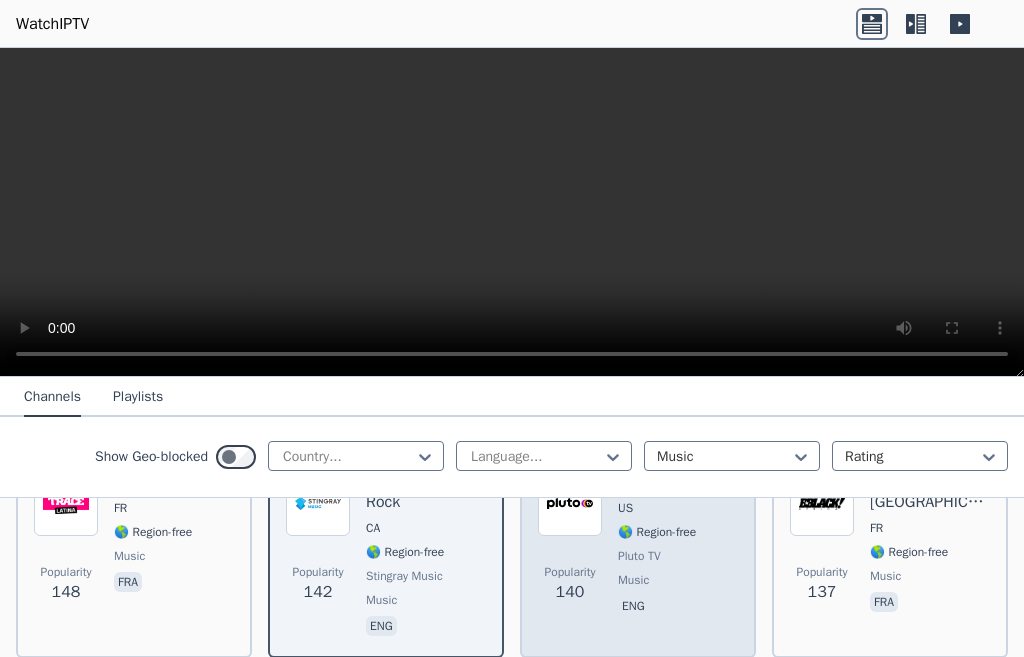 click on "Vevo 2K US 🌎 Region-free Pluto TV music eng" at bounding box center (657, 556) 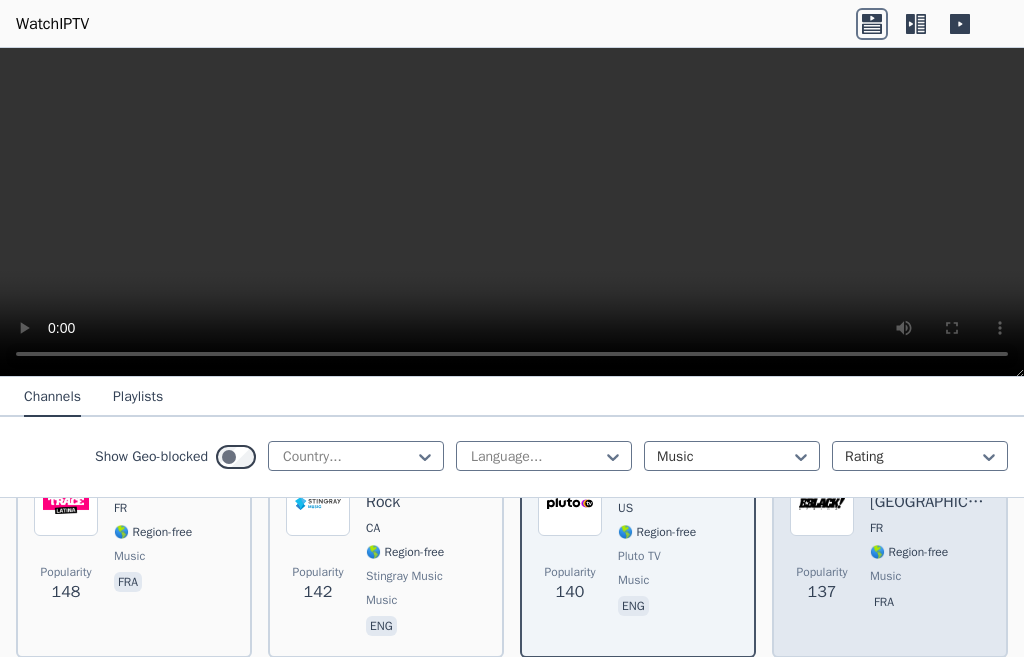 click on "Popularity 137 Bblack! [GEOGRAPHIC_DATA] FR 🌎 Region-free music fra" at bounding box center [890, 556] 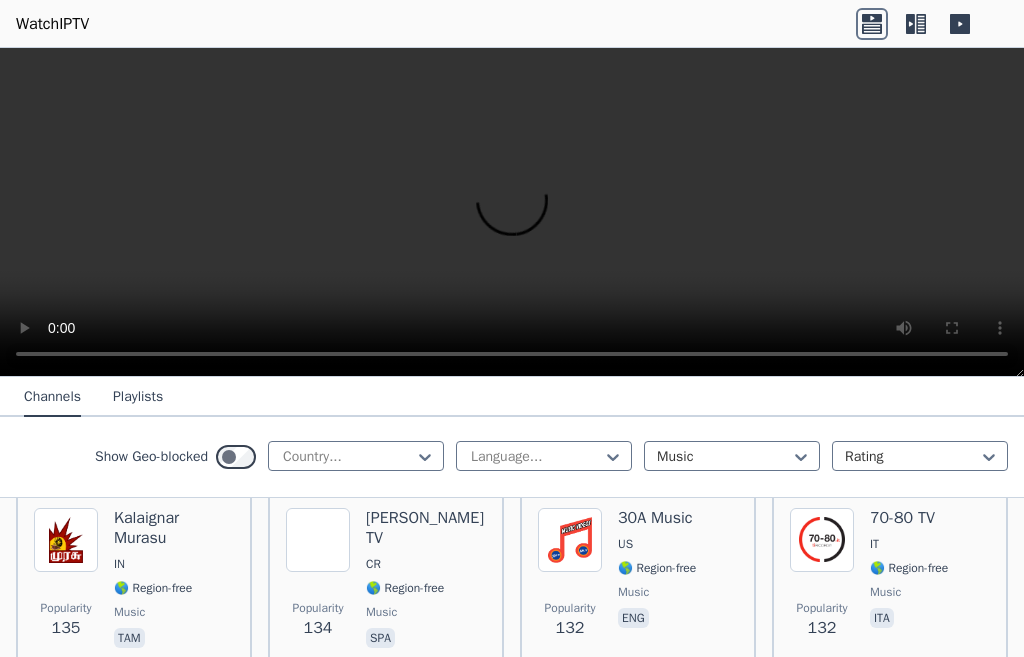 scroll, scrollTop: 2339, scrollLeft: 0, axis: vertical 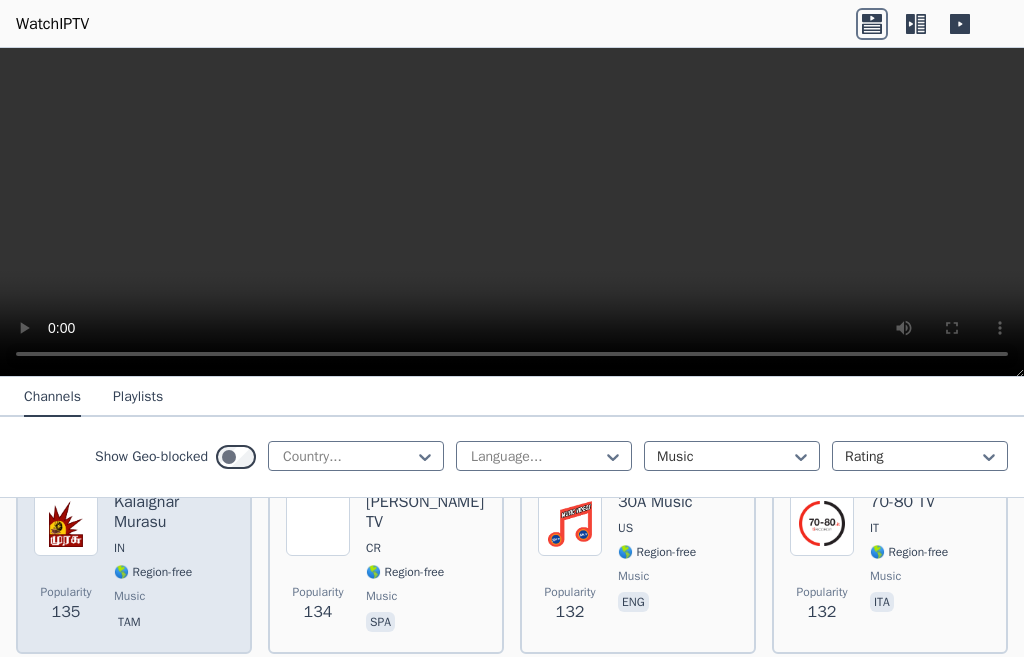 click on "IN" at bounding box center [119, 548] 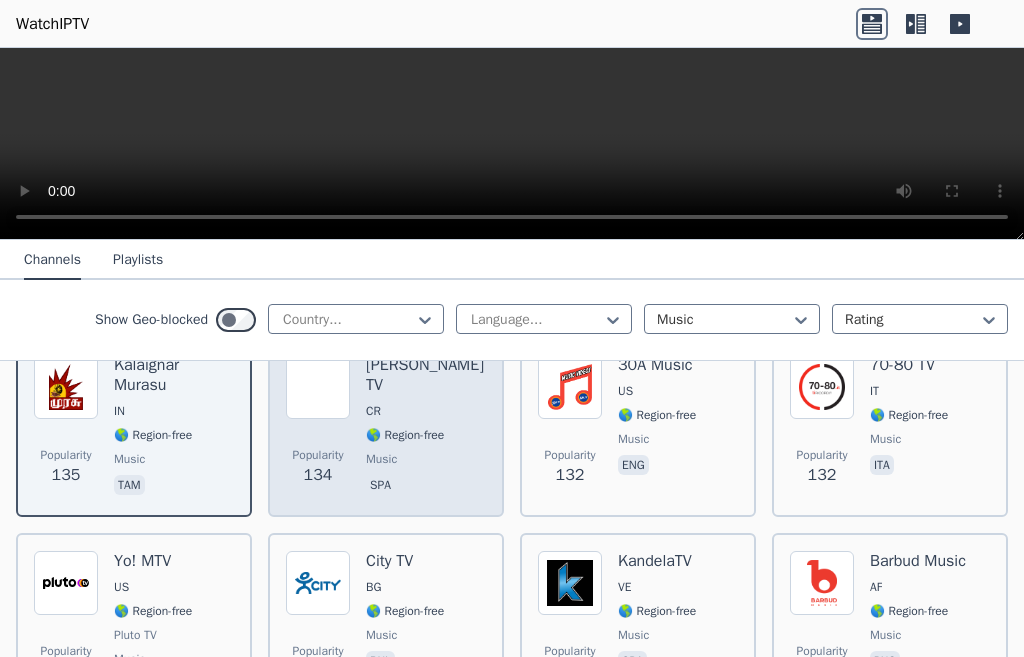 click on "🌎 Region-free" at bounding box center (405, 435) 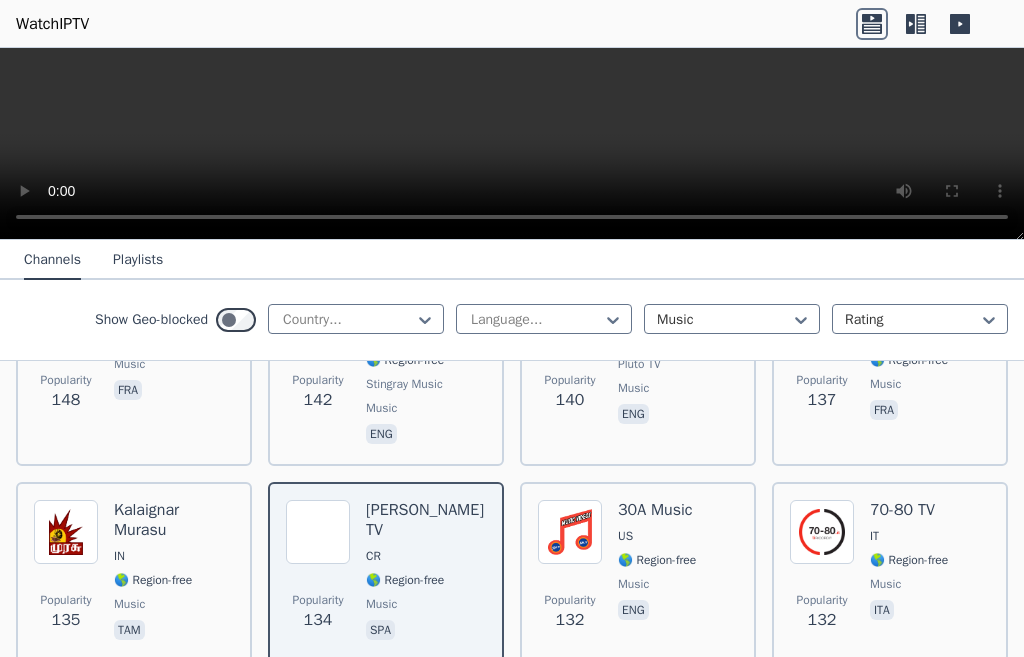scroll, scrollTop: 2302, scrollLeft: 0, axis: vertical 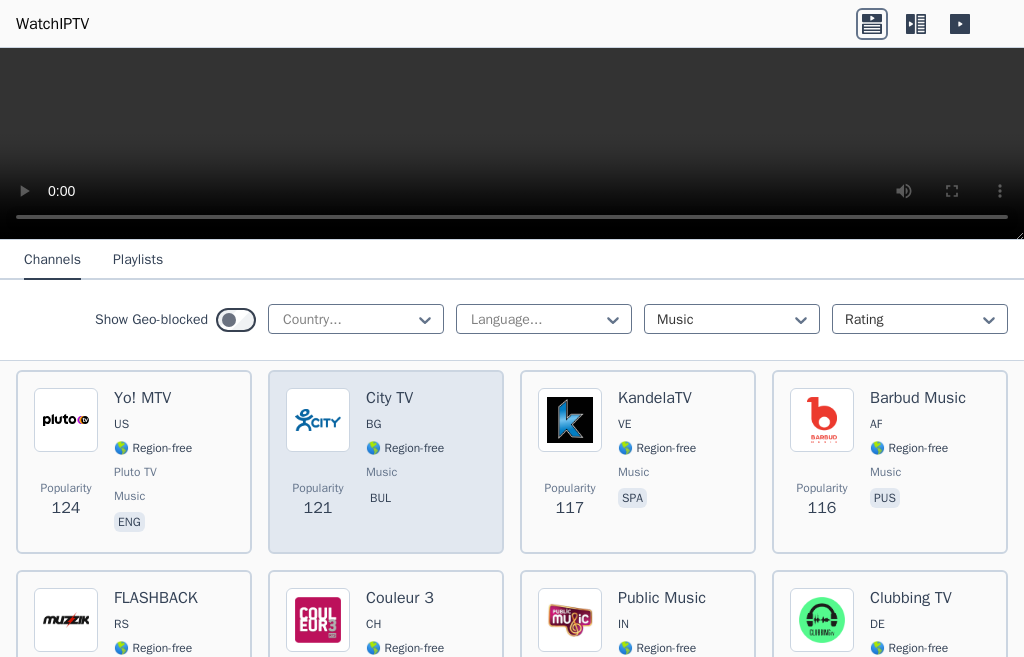 click on "music" at bounding box center [381, 472] 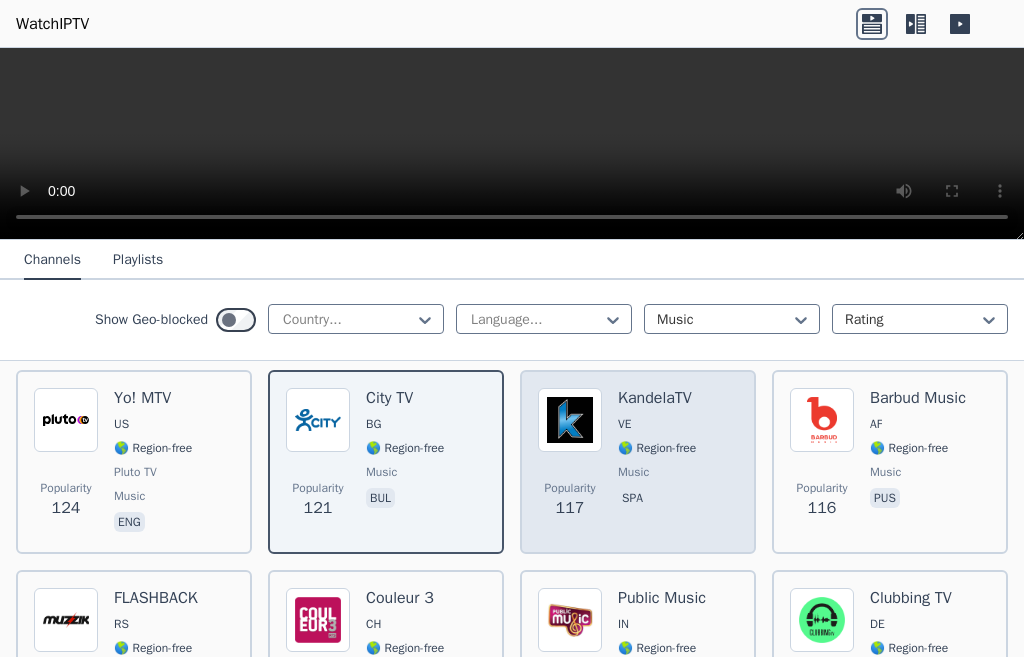 click on "music" at bounding box center [633, 472] 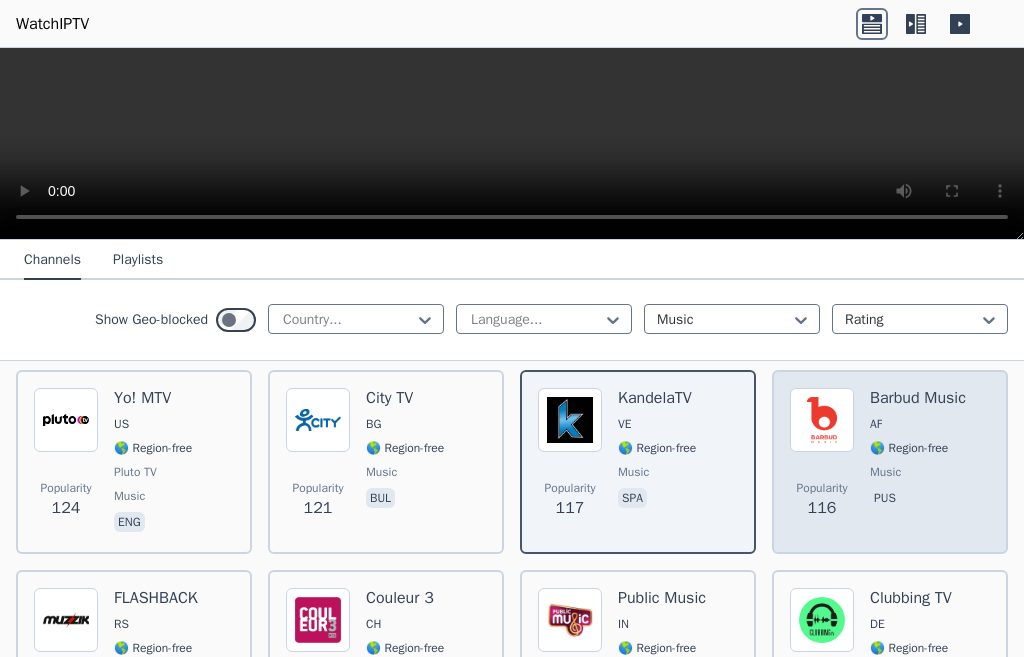 click on "music" at bounding box center [885, 472] 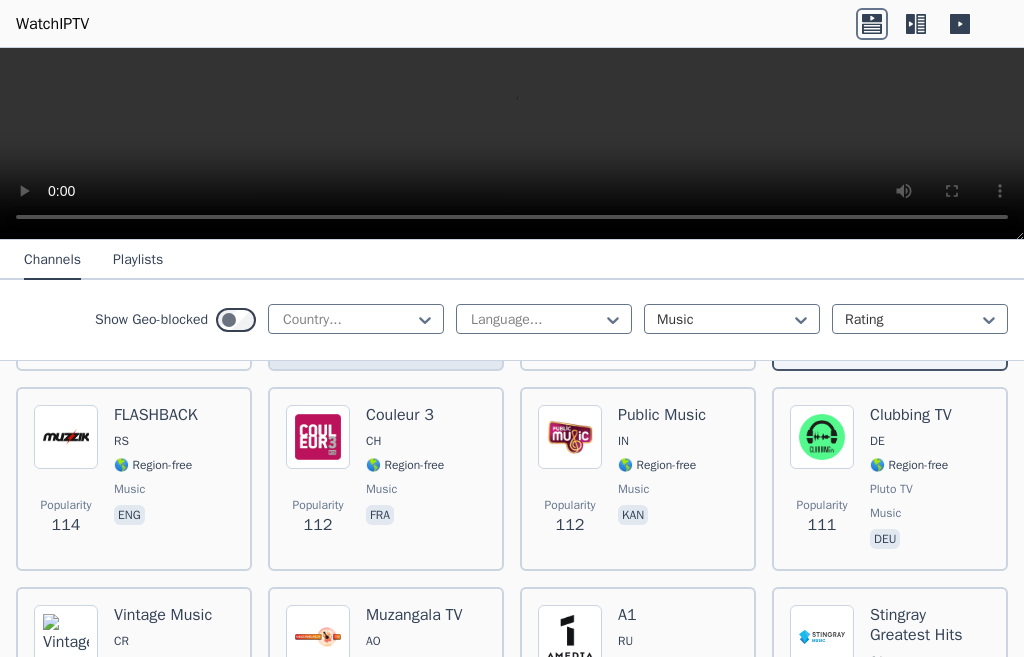scroll, scrollTop: 2702, scrollLeft: 0, axis: vertical 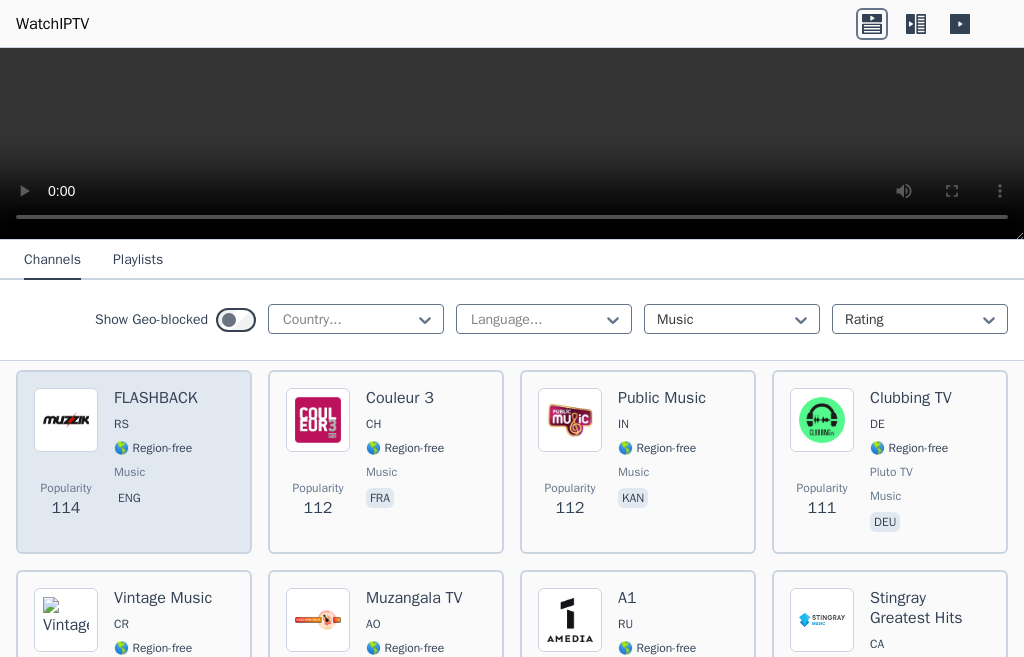 click on "Popularity 114 FLASHBACK RS 🌎 Region-free music eng" at bounding box center (134, 462) 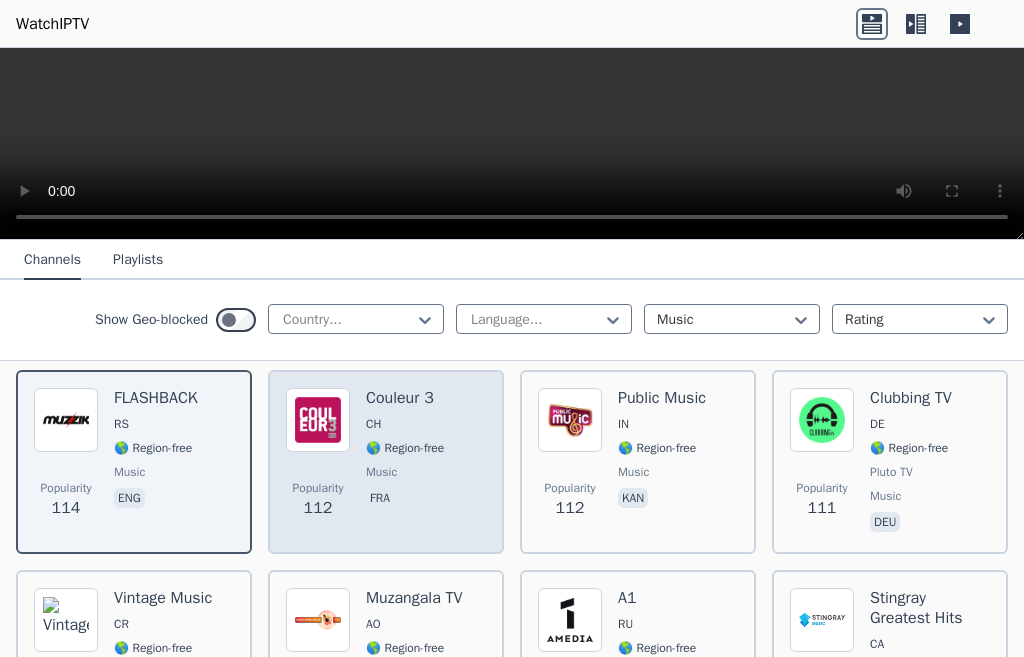click on "music" at bounding box center (381, 472) 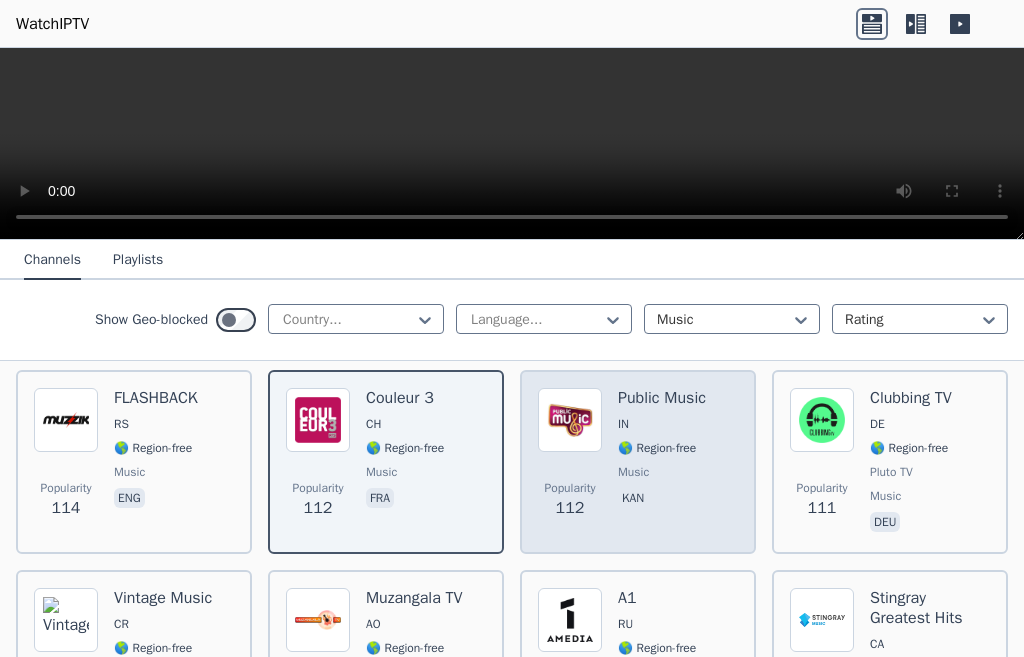 click on "Popularity 112 Public Music IN 🌎 Region-free music kan" at bounding box center (638, 462) 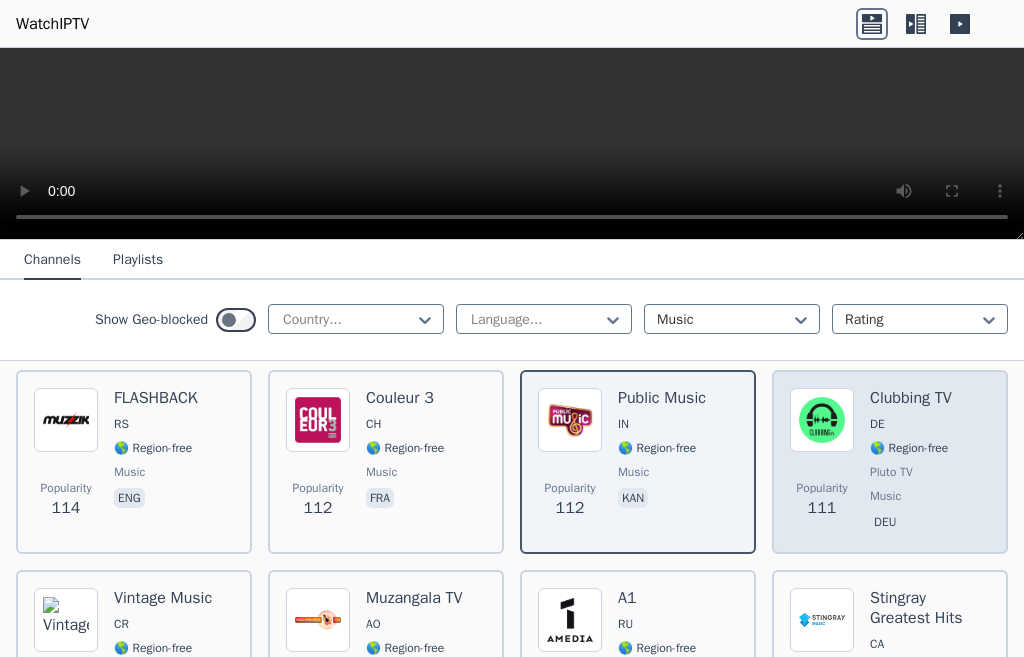 click on "Pluto TV" at bounding box center [891, 472] 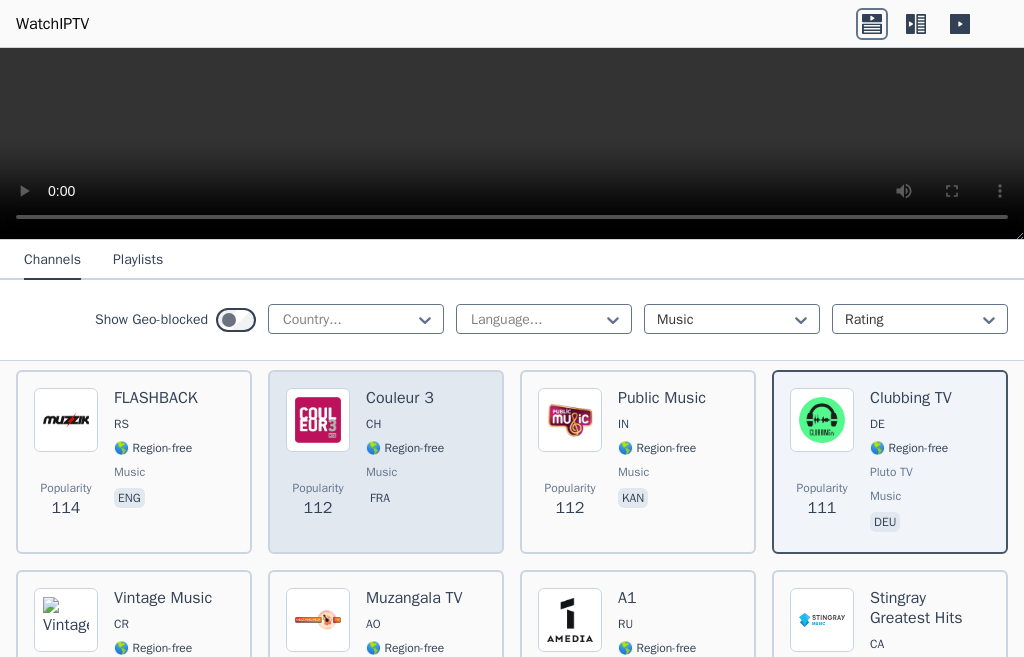 click on "Popularity 112 Couleur 3 CH 🌎 Region-free music fra" at bounding box center [386, 462] 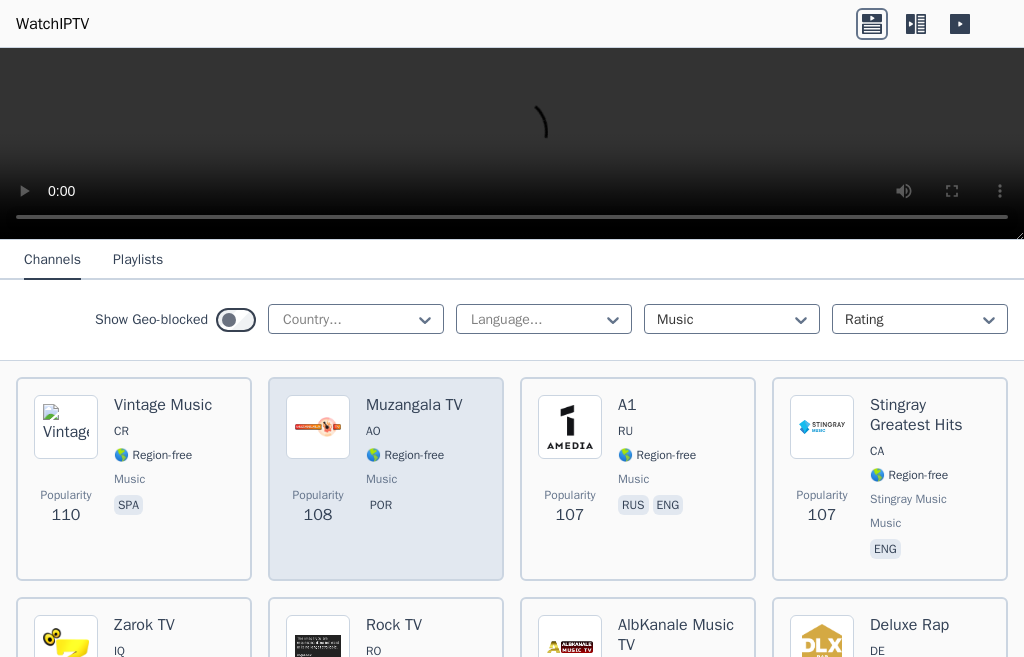 scroll, scrollTop: 2902, scrollLeft: 0, axis: vertical 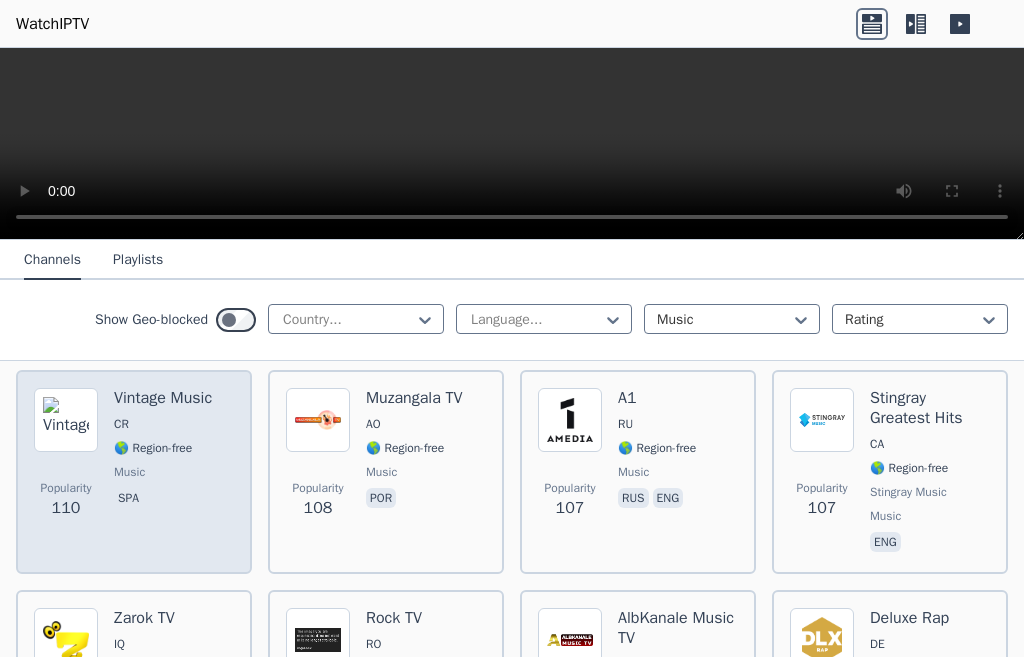 click on "music" at bounding box center [129, 472] 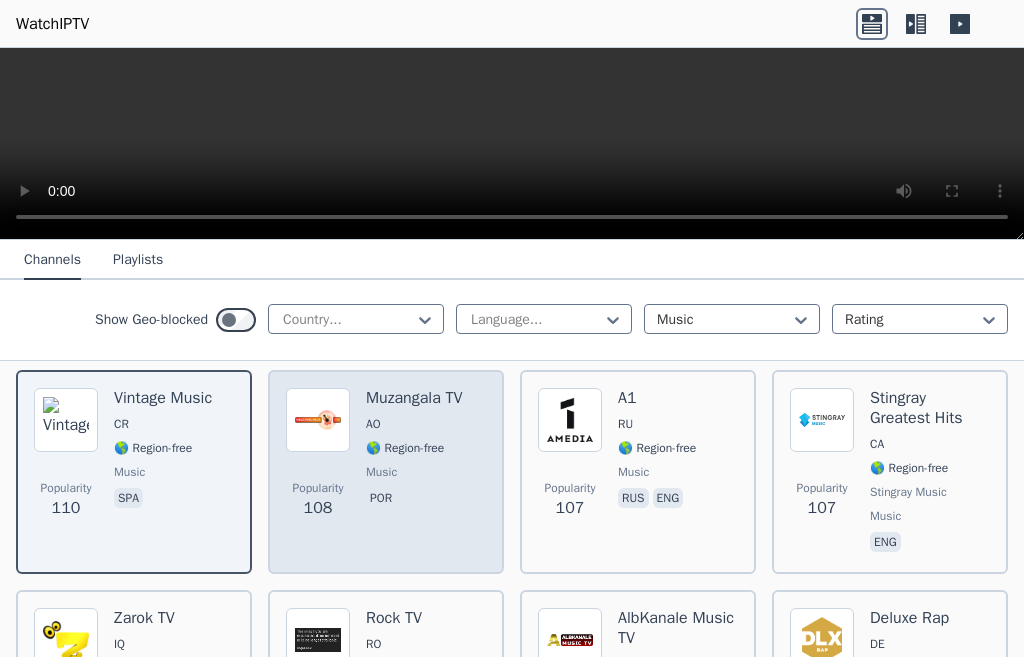click on "Popularity 108 Muzangala TV AO 🌎 Region-free music por" at bounding box center [386, 472] 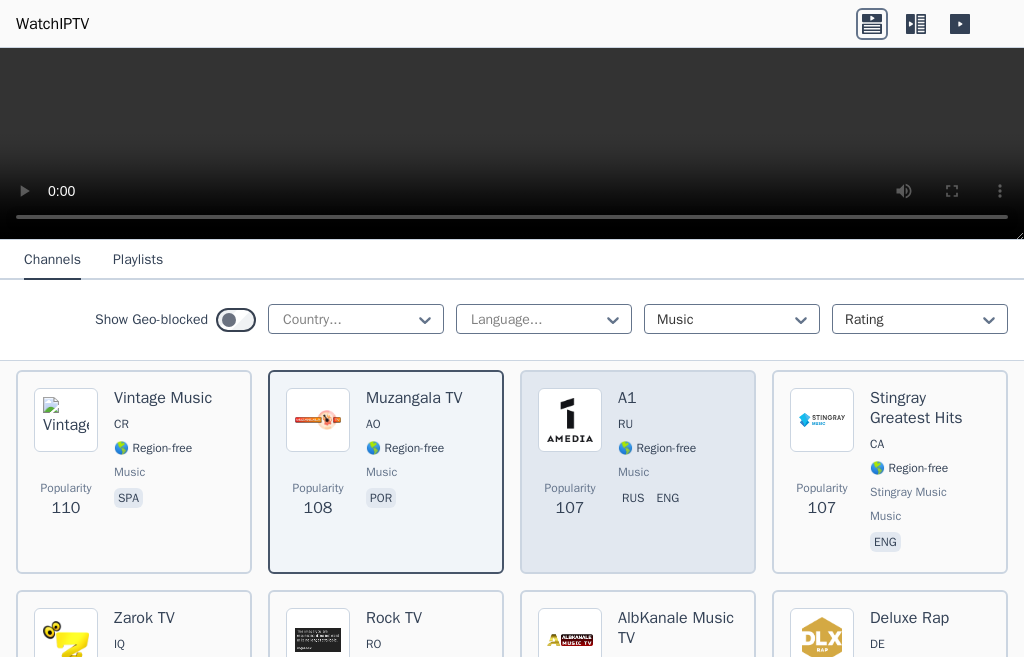 click on "music" at bounding box center (633, 472) 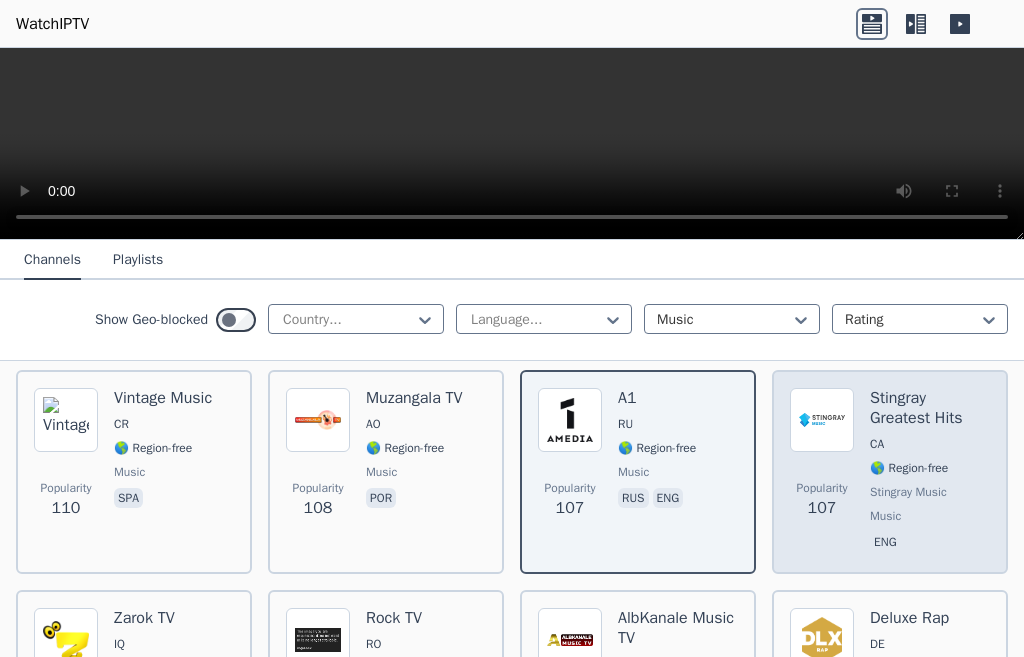 click on "Stingray Greatest Hits CA 🌎 Region-free Stingray Music music eng" at bounding box center (930, 472) 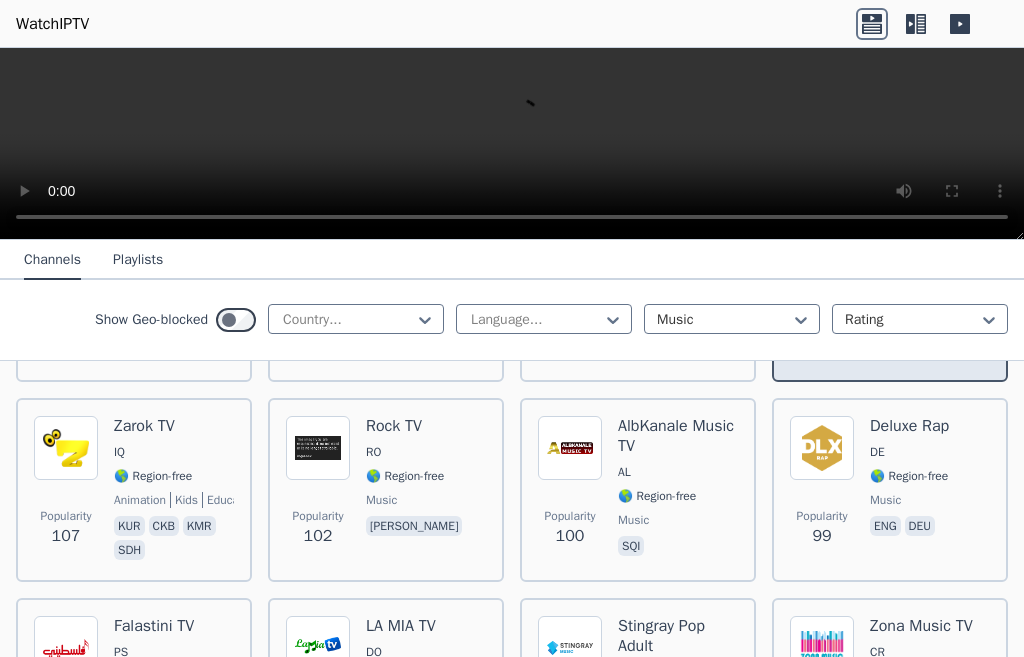 scroll, scrollTop: 3102, scrollLeft: 0, axis: vertical 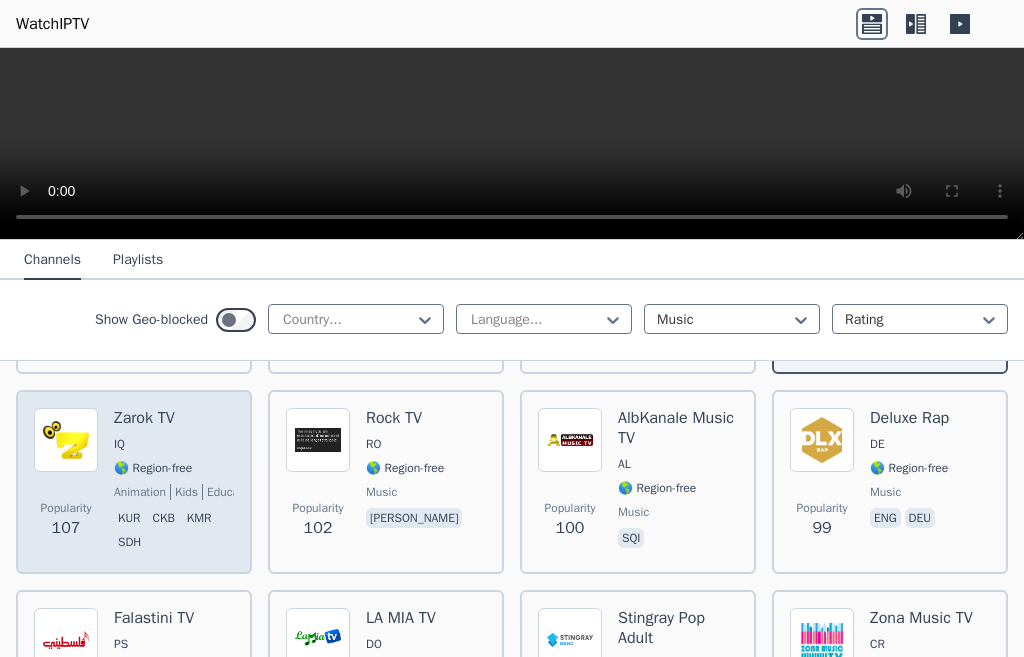 click on "Zarok TV IQ 🌎 Region-free animation kids education family music kur ckb kmr sdh" at bounding box center [174, 482] 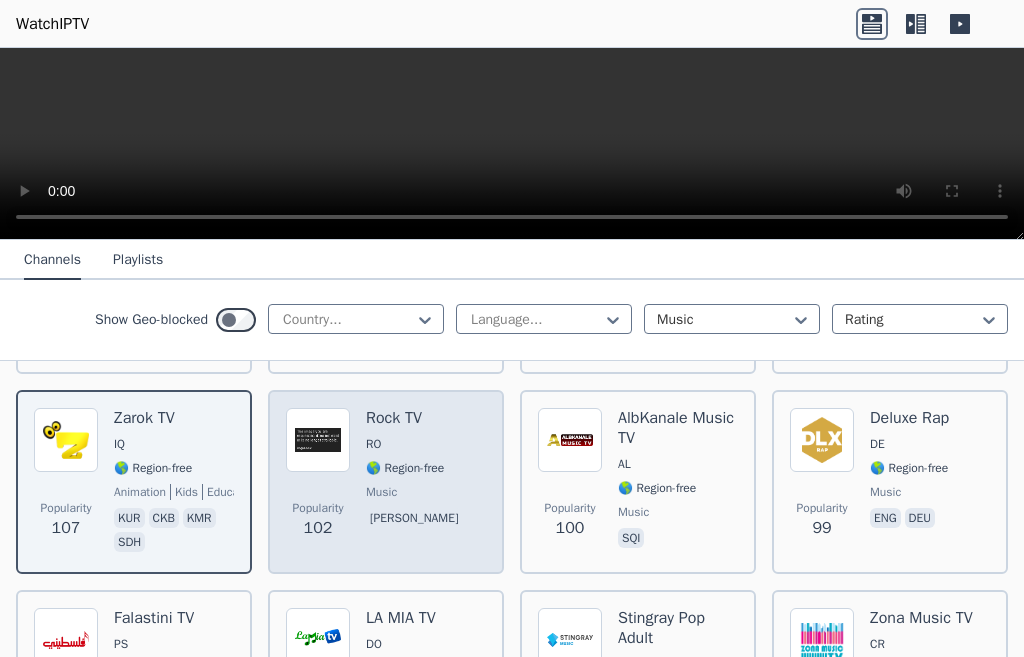 click on "Rock TV RO 🌎 Region-free music [PERSON_NAME]" at bounding box center (416, 482) 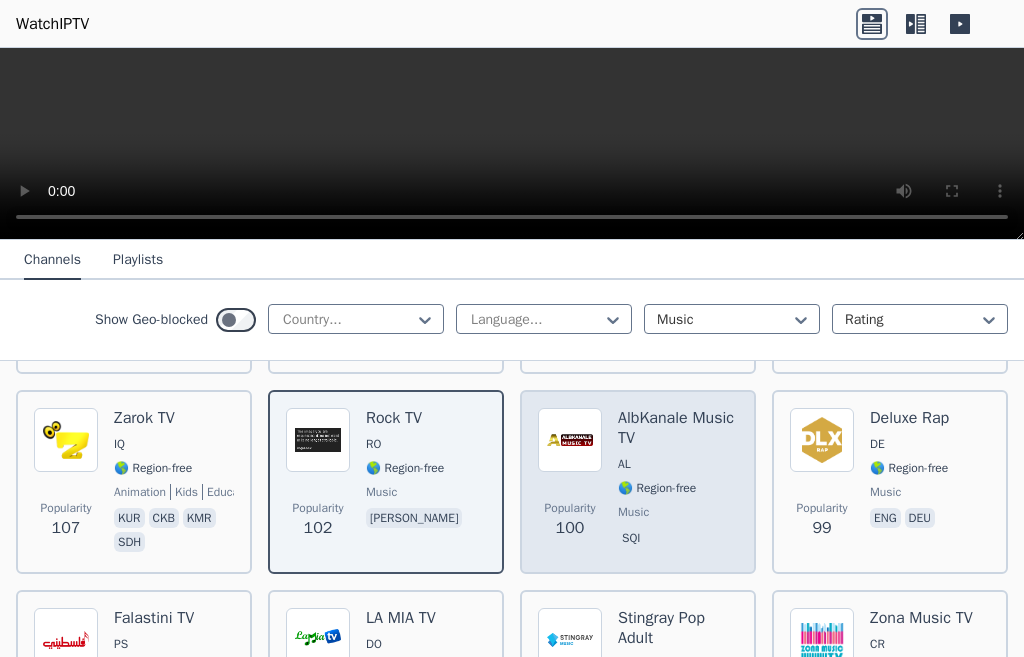 click on "music" at bounding box center (633, 512) 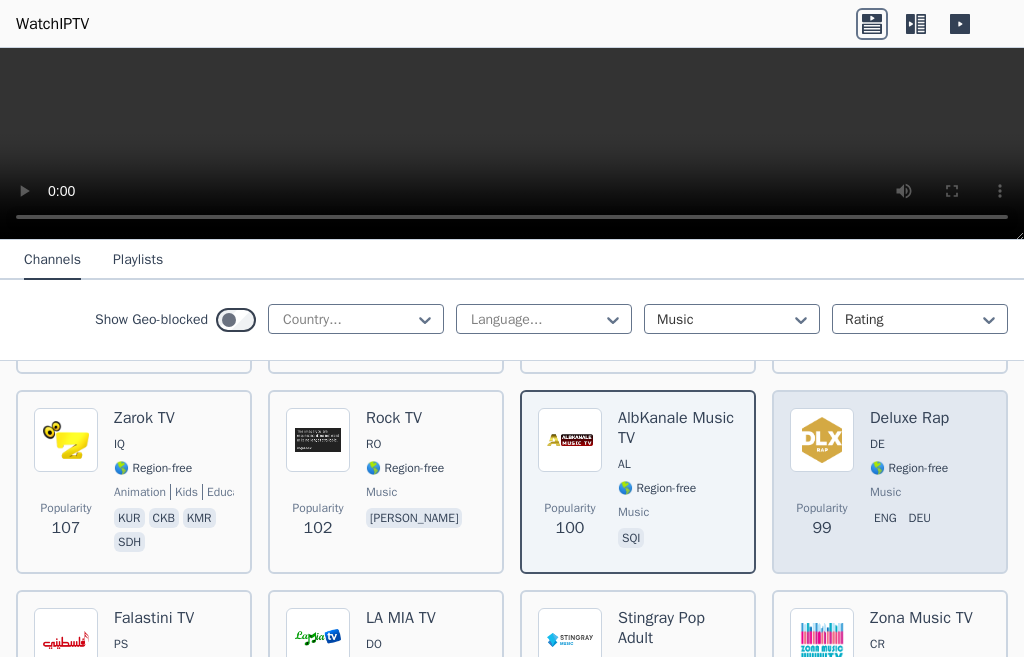 click on "music" at bounding box center (885, 492) 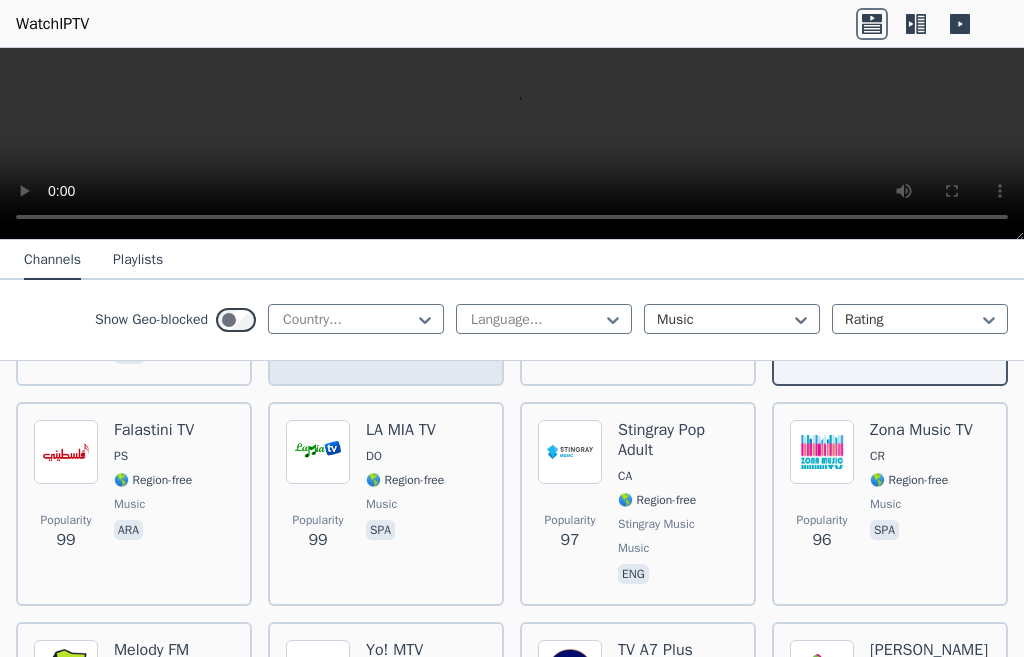 scroll, scrollTop: 3302, scrollLeft: 0, axis: vertical 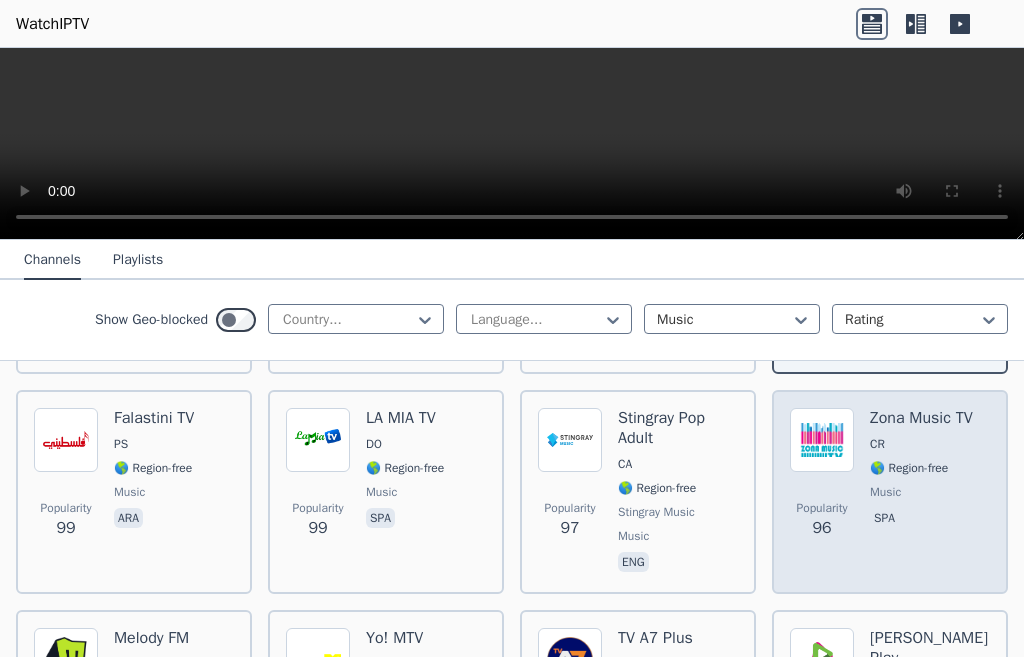 click on "music" at bounding box center [885, 492] 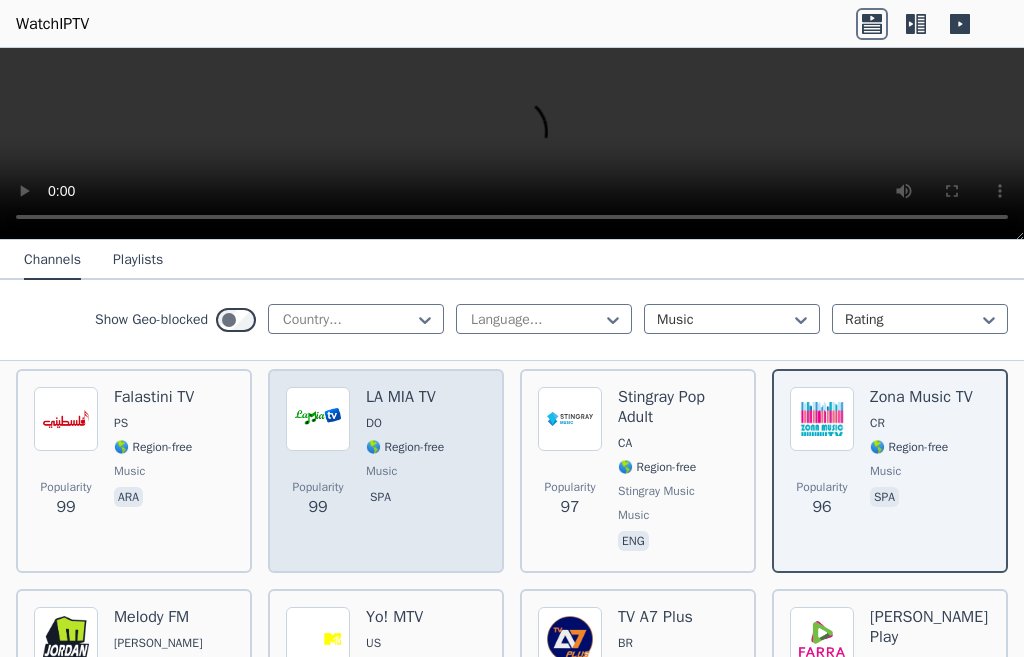 scroll, scrollTop: 3302, scrollLeft: 0, axis: vertical 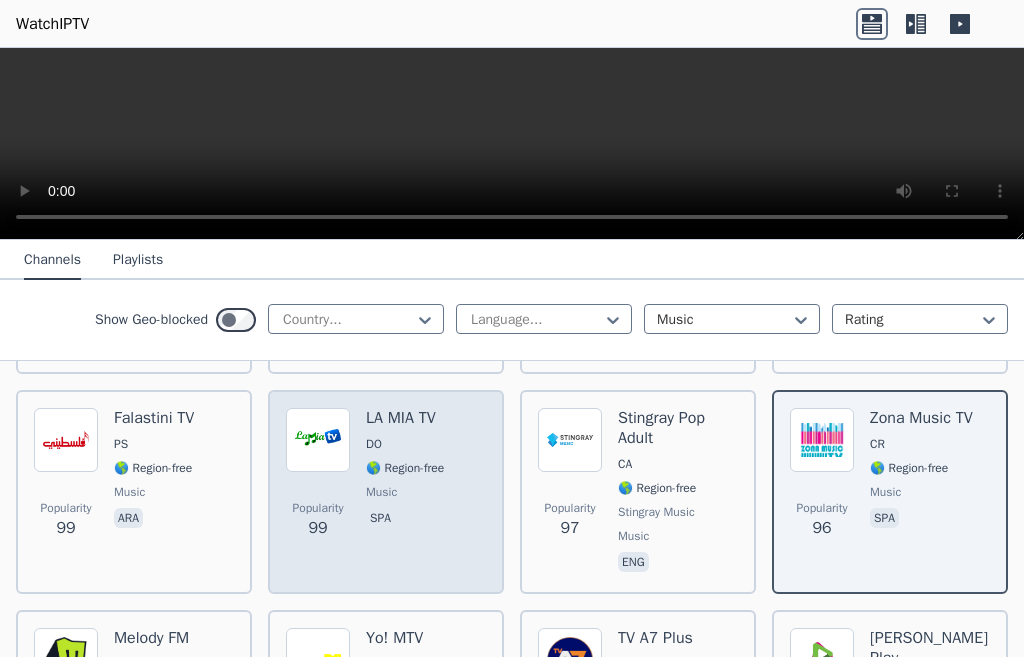 click on "Popularity 99 LA MIA TV DO 🌎 Region-free music spa" at bounding box center (386, 492) 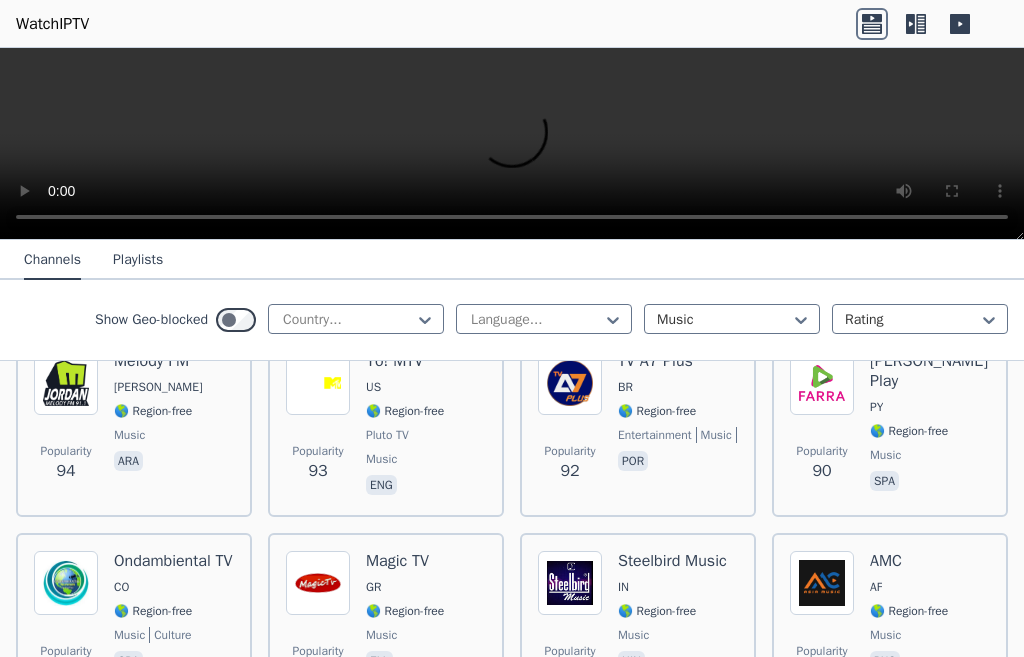 scroll, scrollTop: 3602, scrollLeft: 0, axis: vertical 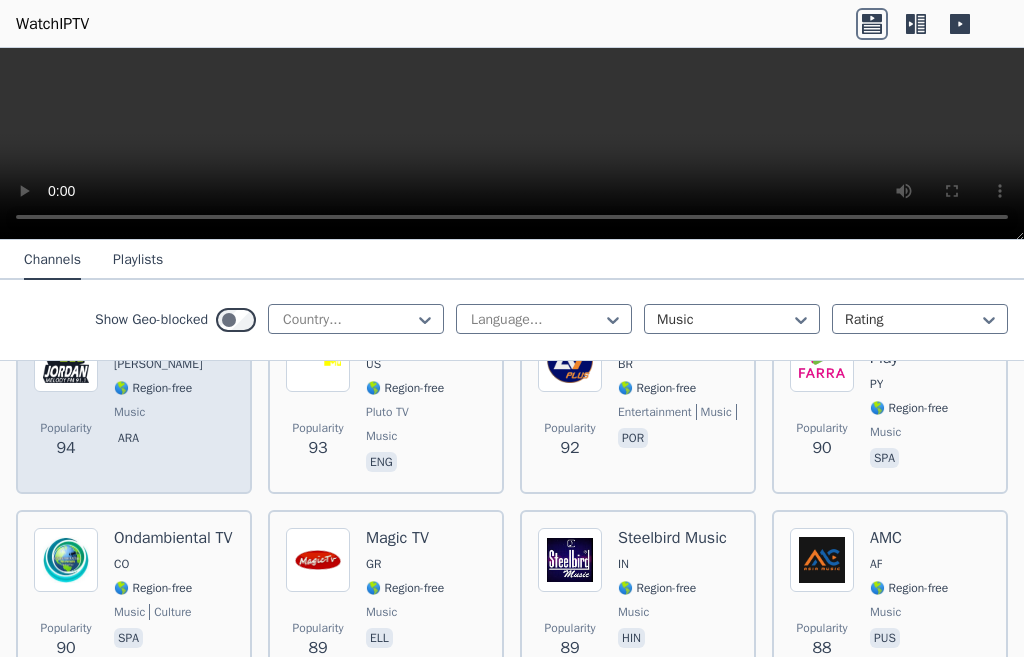click on "ara" at bounding box center [158, 440] 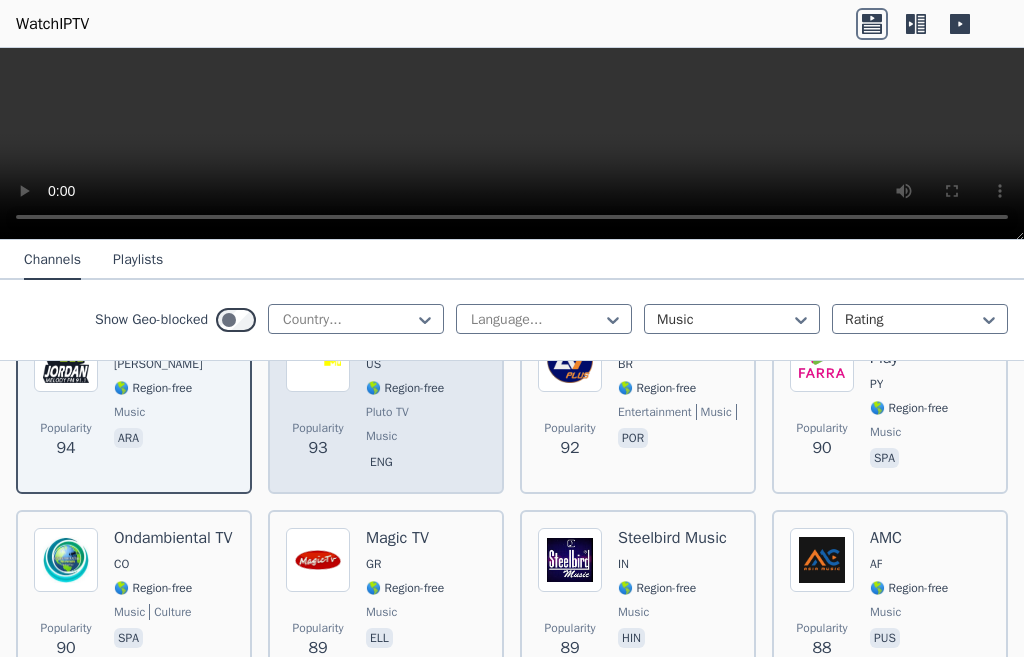 click on "Popularity [DEMOGRAPHIC_DATA]! MTV US 🌎 Region-free Pluto TV music eng" at bounding box center [386, 402] 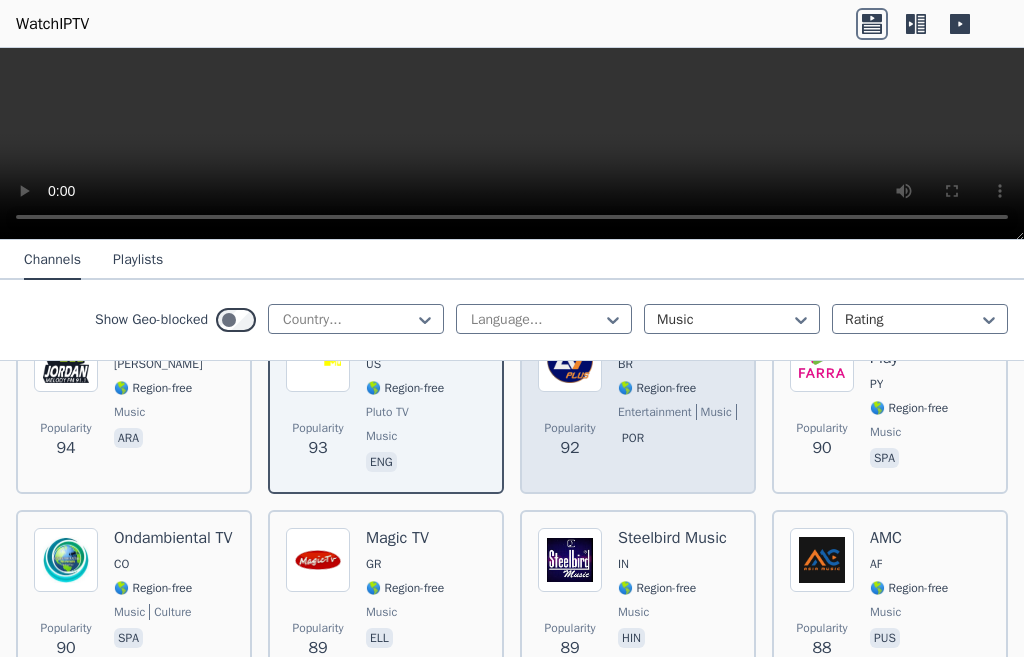 click on "TV A7 Plus BR 🌎 Region-free entertainment music news por" at bounding box center (678, 402) 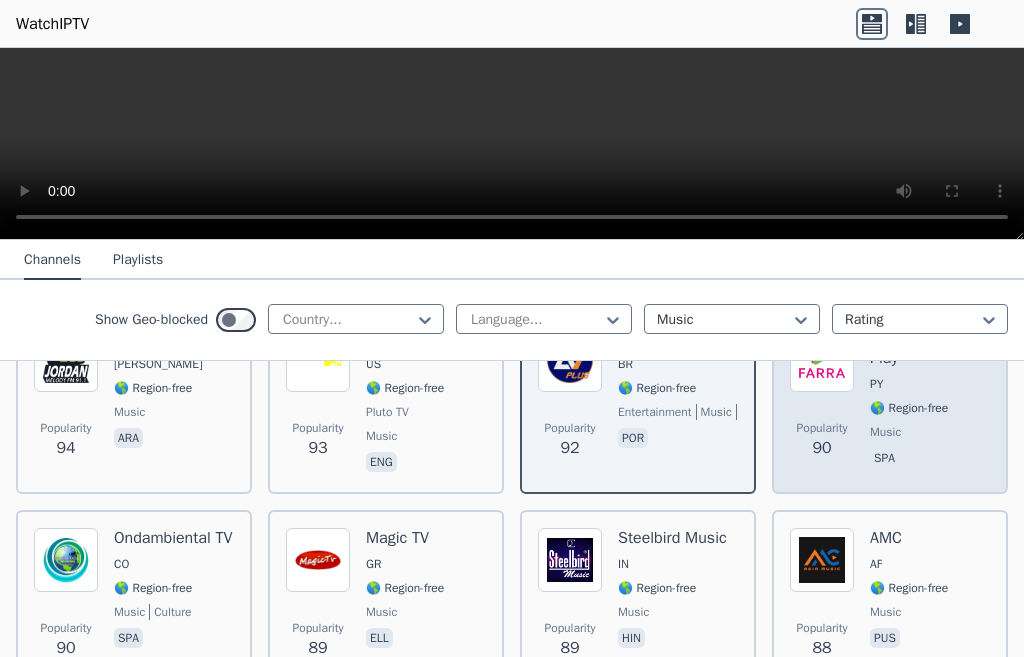 click on "music" at bounding box center [885, 432] 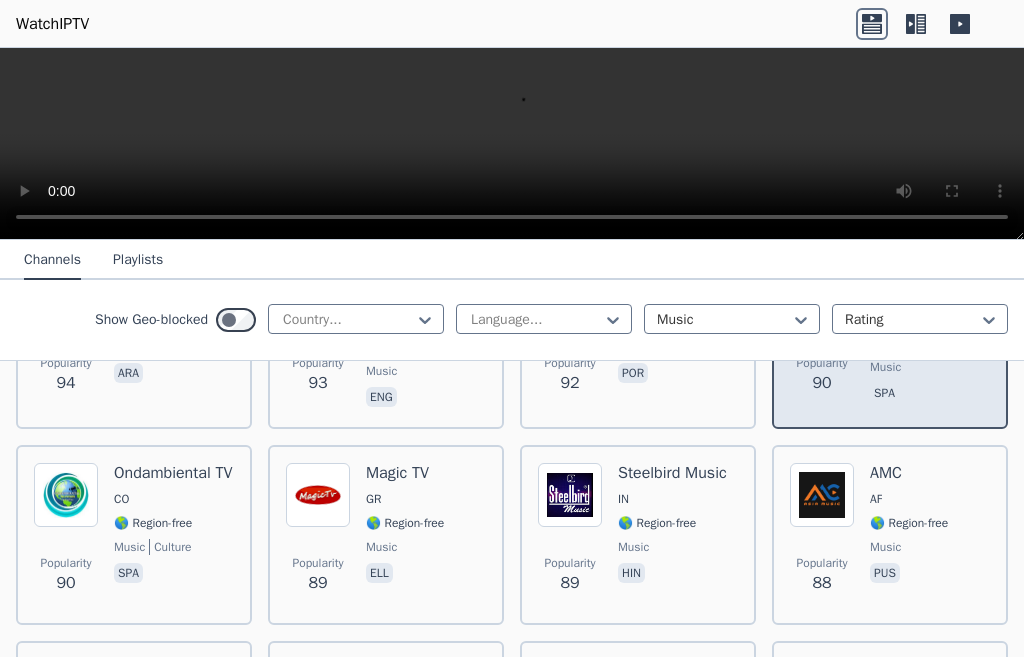 scroll, scrollTop: 3702, scrollLeft: 0, axis: vertical 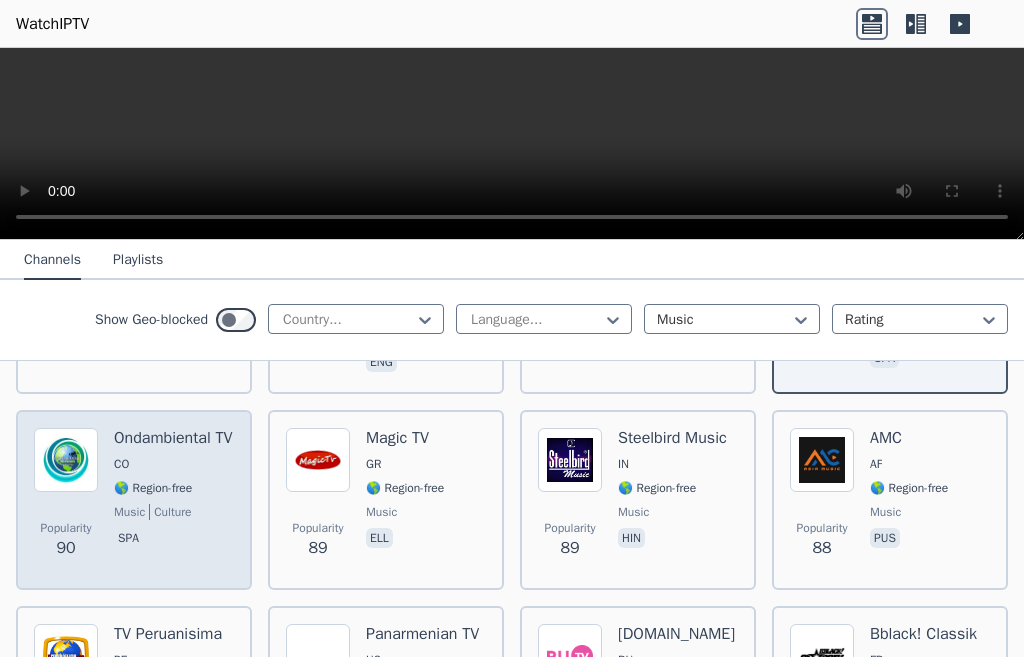 click on "Ondambiental TV CO 🌎 Region-free music culture spa" at bounding box center [173, 500] 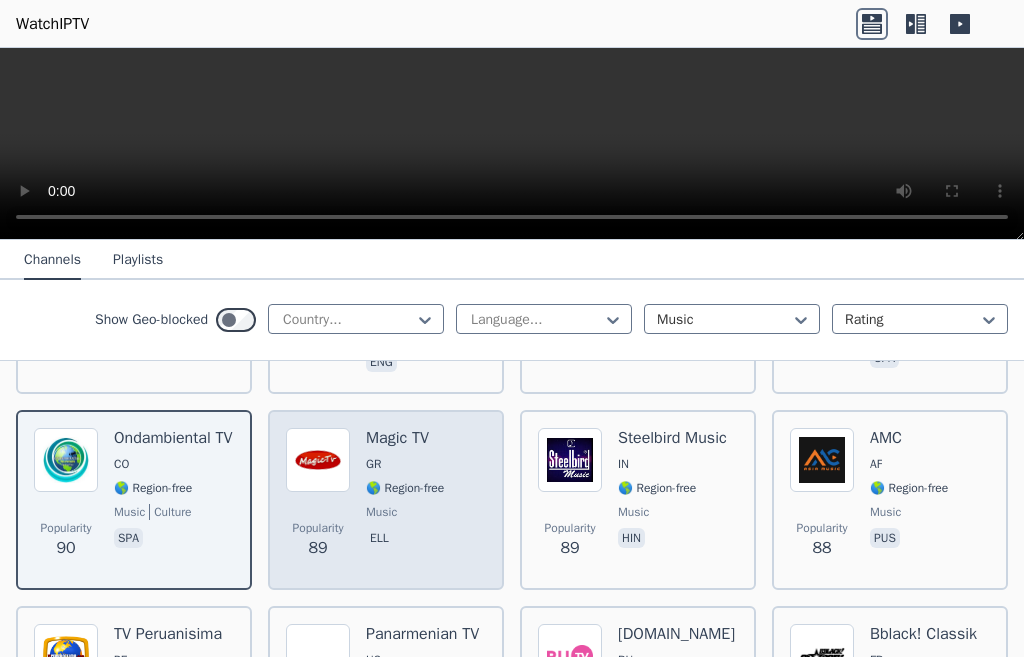 click on "music" at bounding box center [381, 512] 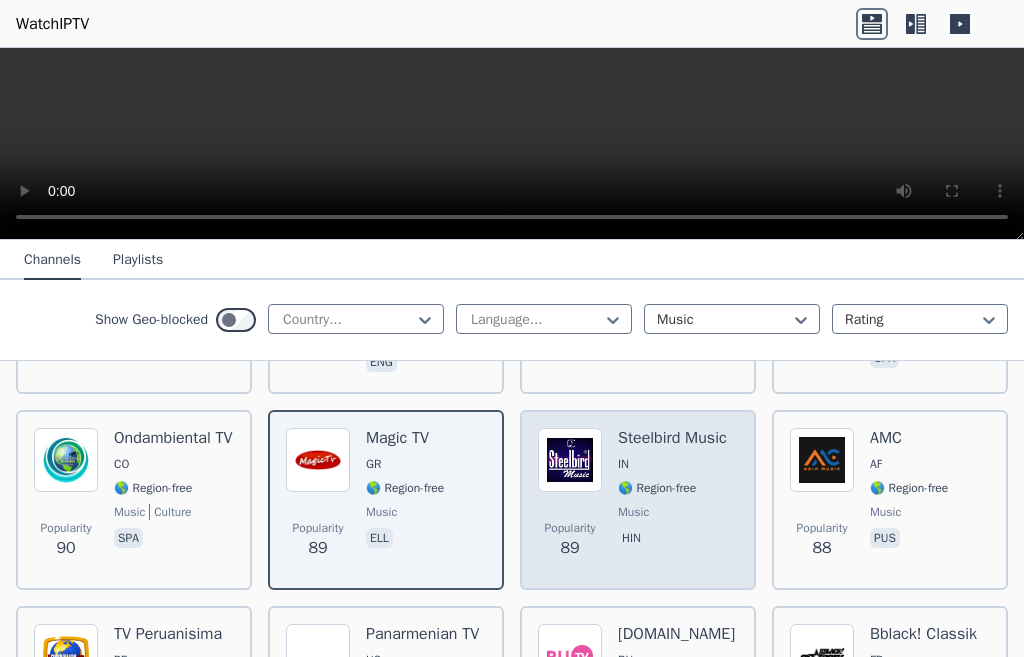 click on "Popularity 89 Steelbird Music IN 🌎 Region-free music hin" at bounding box center [638, 500] 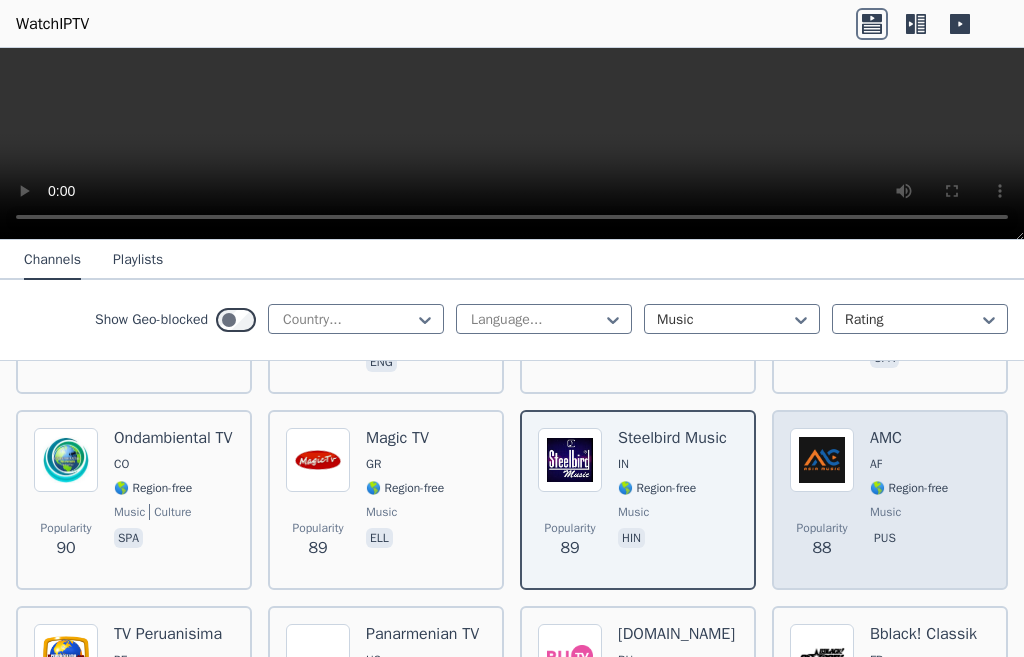 click on "Popularity 88 AMC AF 🌎 Region-free music pus" at bounding box center (890, 500) 